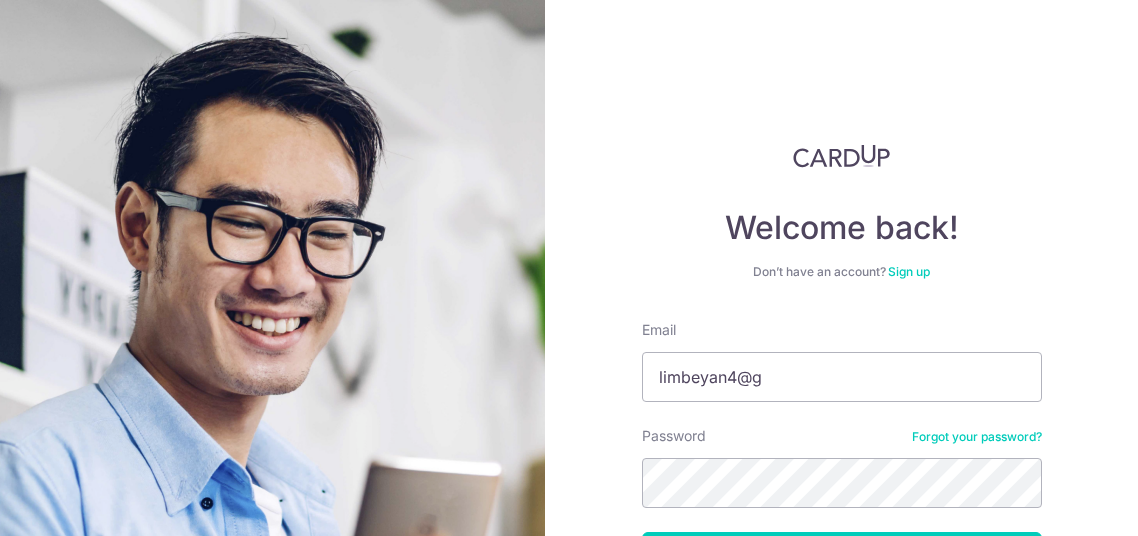 scroll, scrollTop: 0, scrollLeft: 0, axis: both 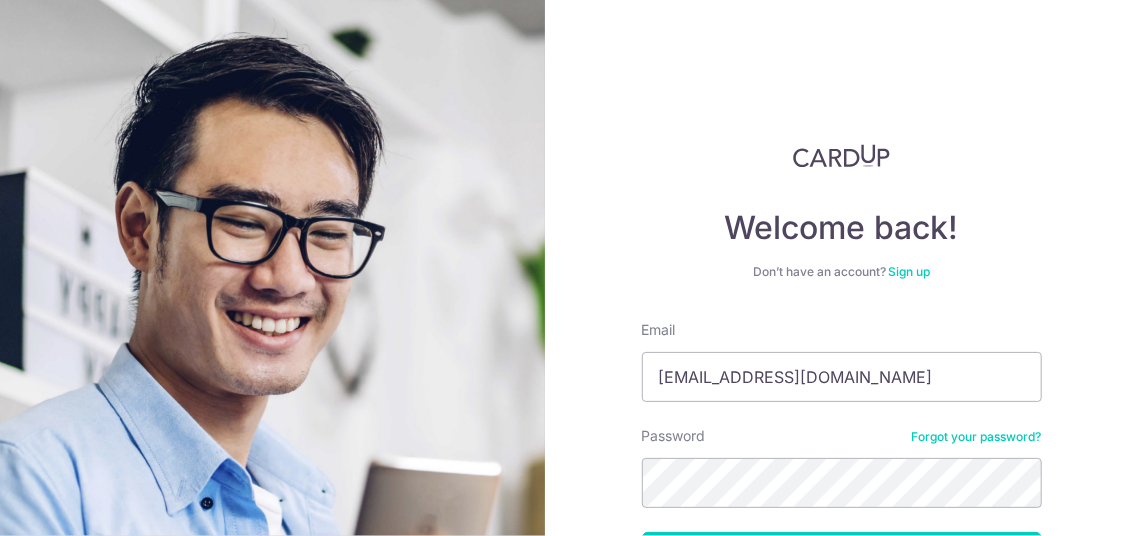 type on "[EMAIL_ADDRESS][DOMAIN_NAME]" 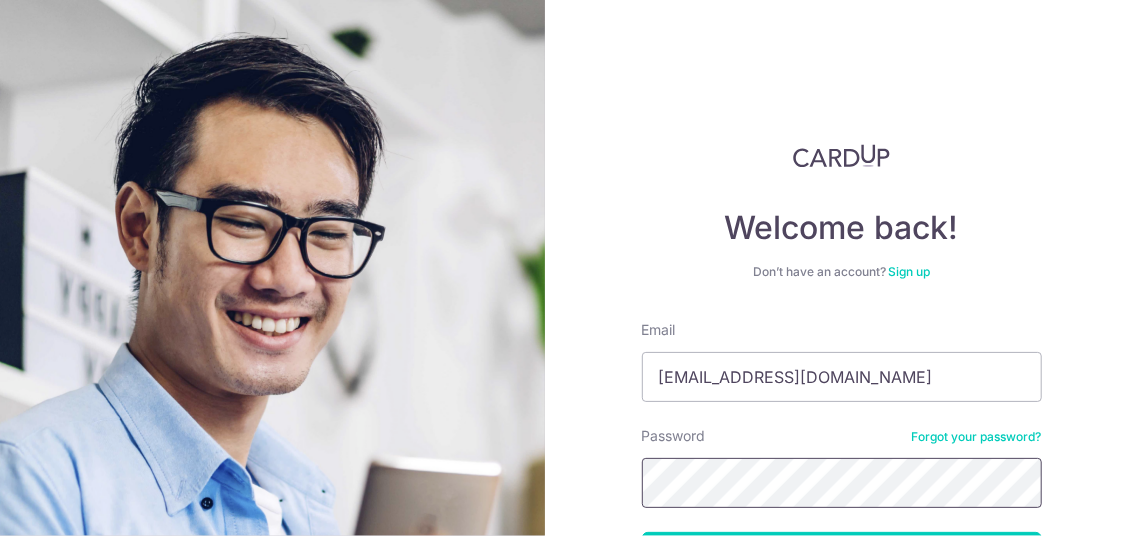 click on "Log in" at bounding box center [842, 557] 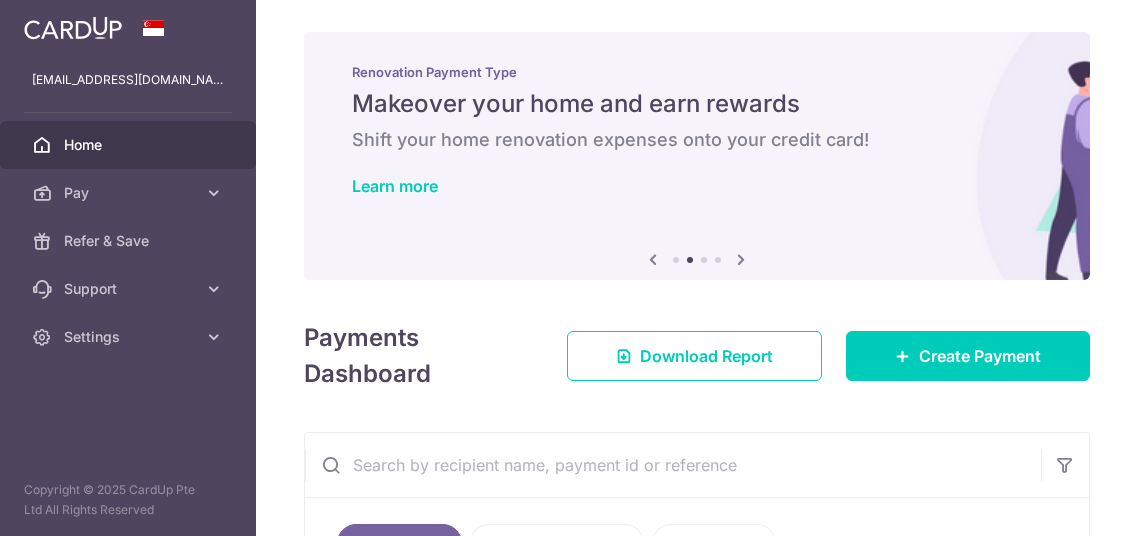 scroll, scrollTop: 0, scrollLeft: 0, axis: both 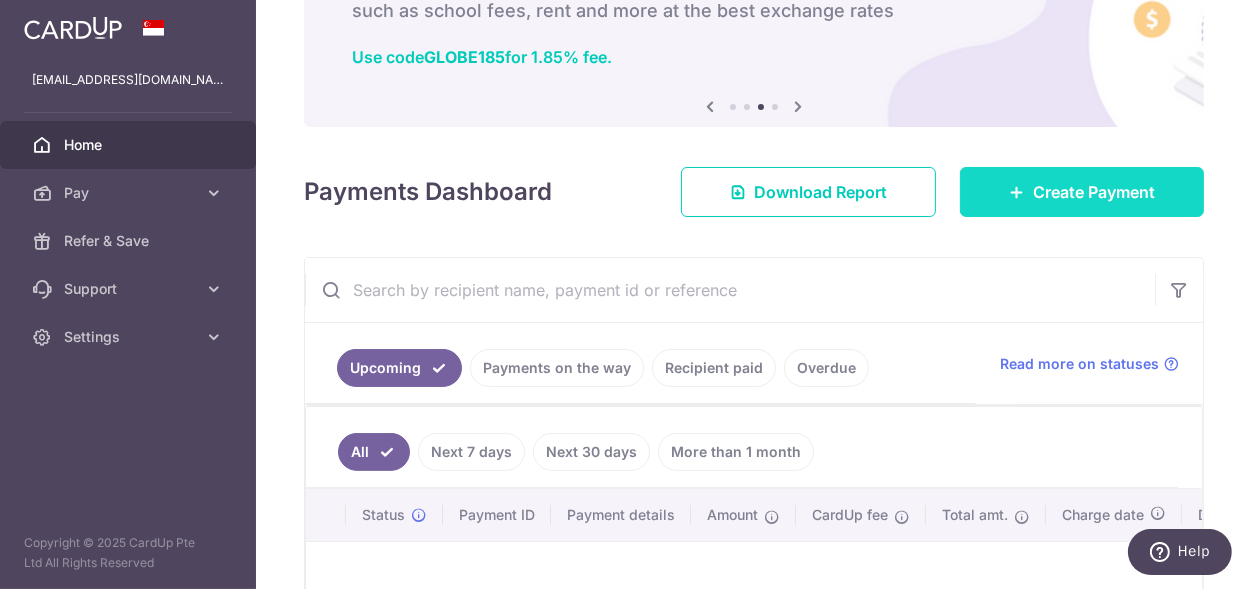 click on "Create Payment" at bounding box center [1094, 192] 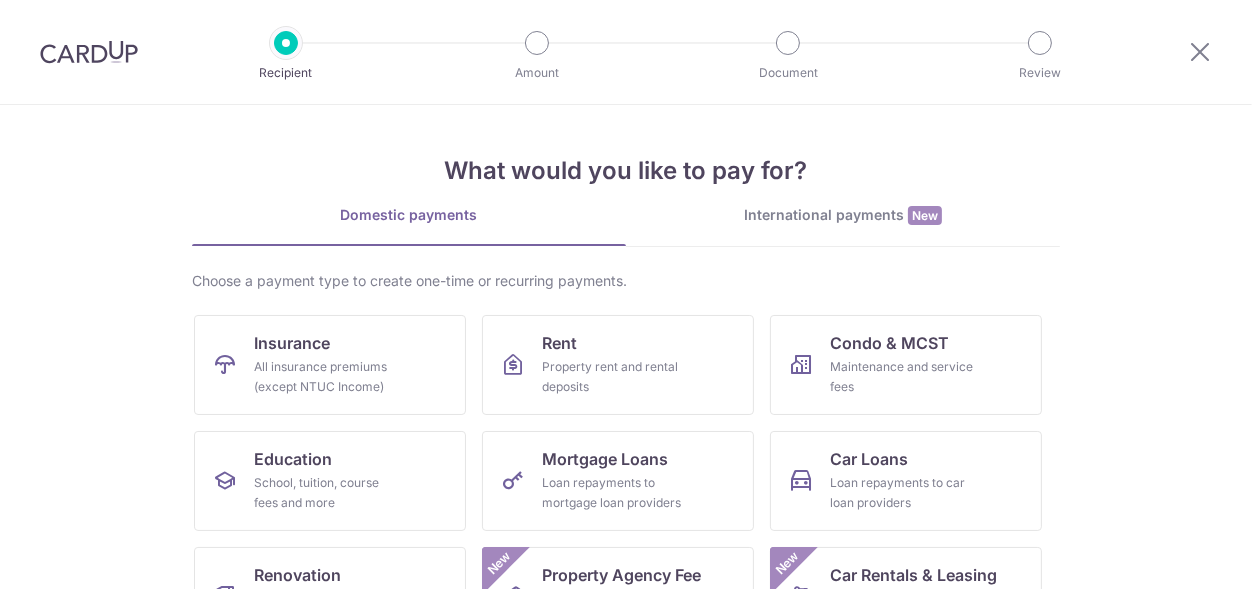 scroll, scrollTop: 0, scrollLeft: 0, axis: both 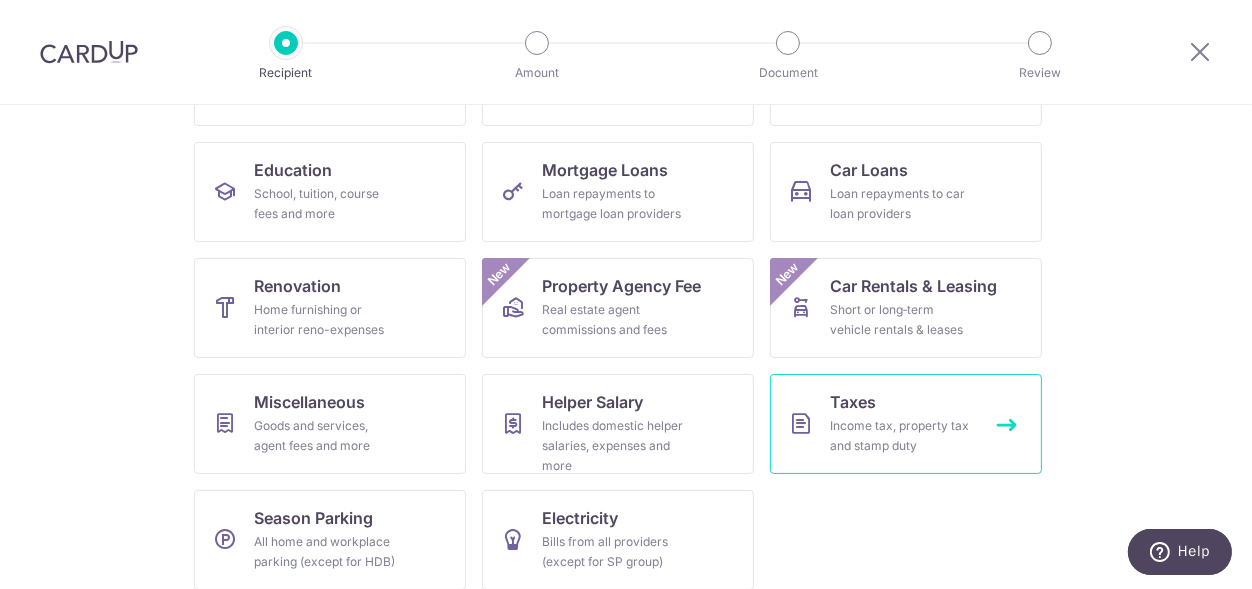 click on "Taxes Income tax, property tax and stamp duty" at bounding box center (906, 424) 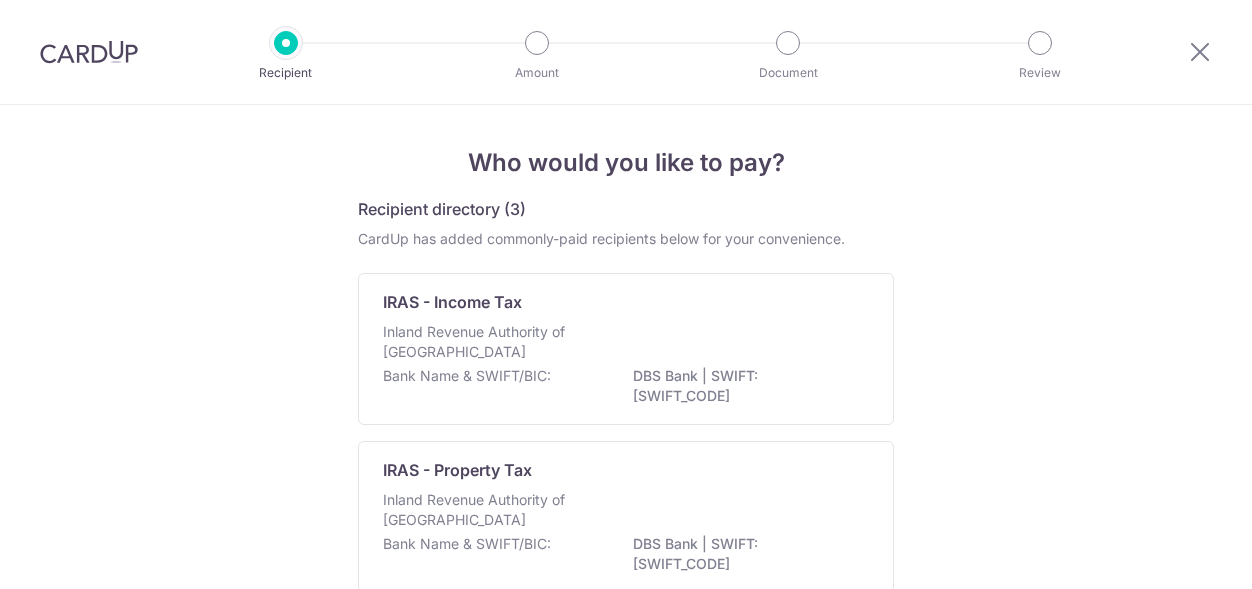 scroll, scrollTop: 0, scrollLeft: 0, axis: both 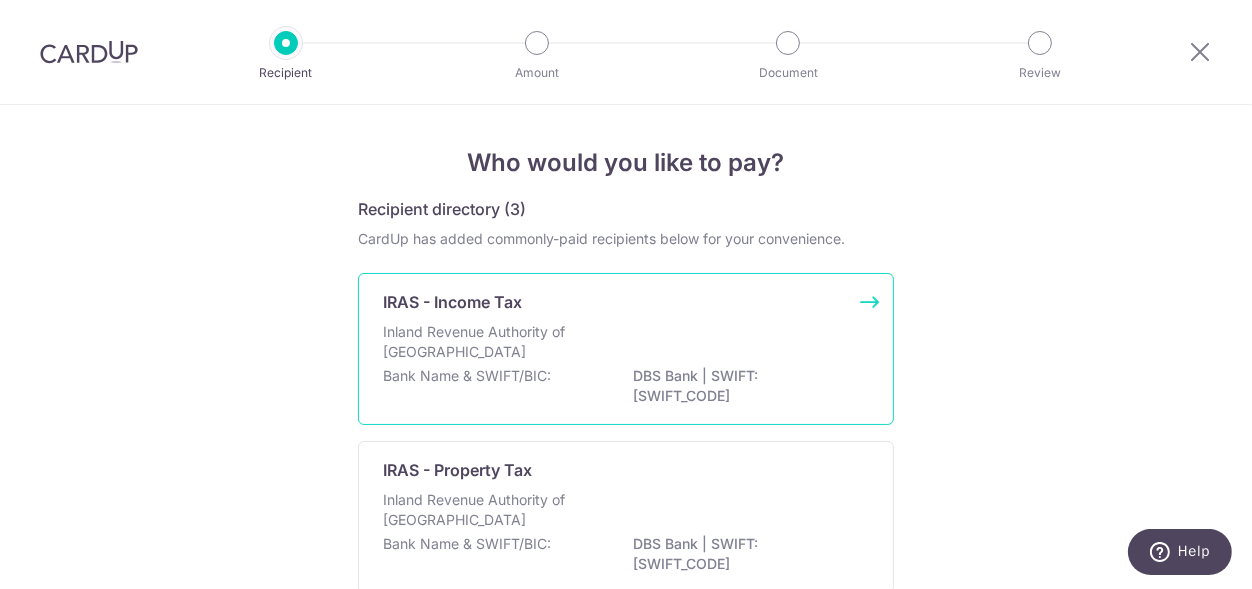 click on "Inland Revenue Authority of [GEOGRAPHIC_DATA]" at bounding box center (489, 342) 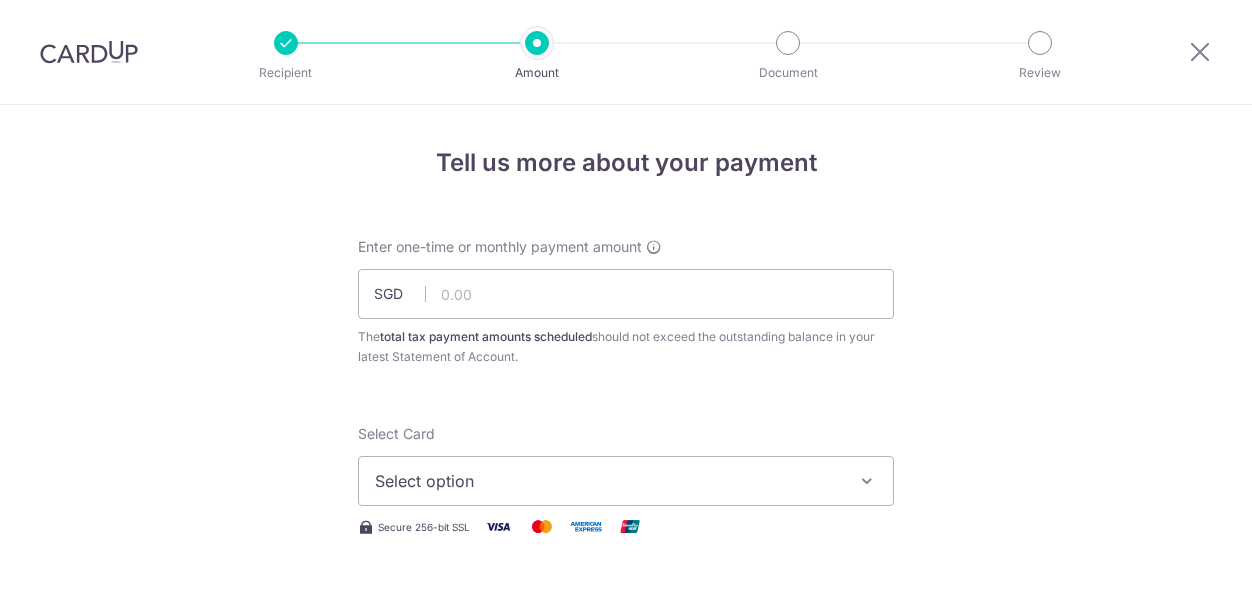 scroll, scrollTop: 0, scrollLeft: 0, axis: both 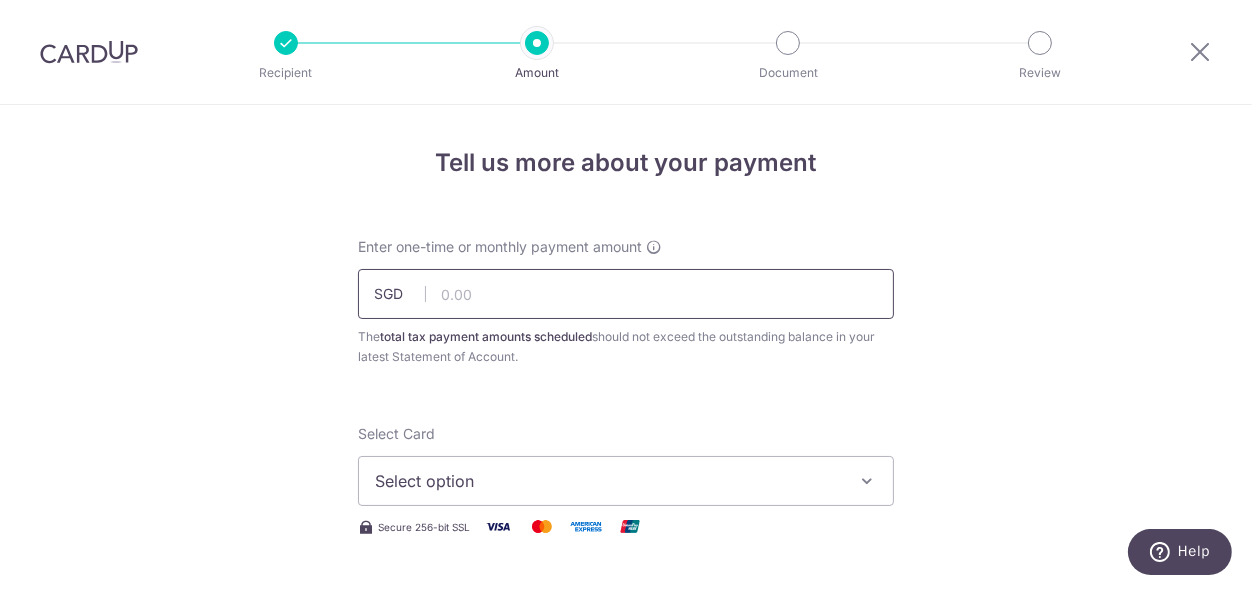 paste on "157.86" 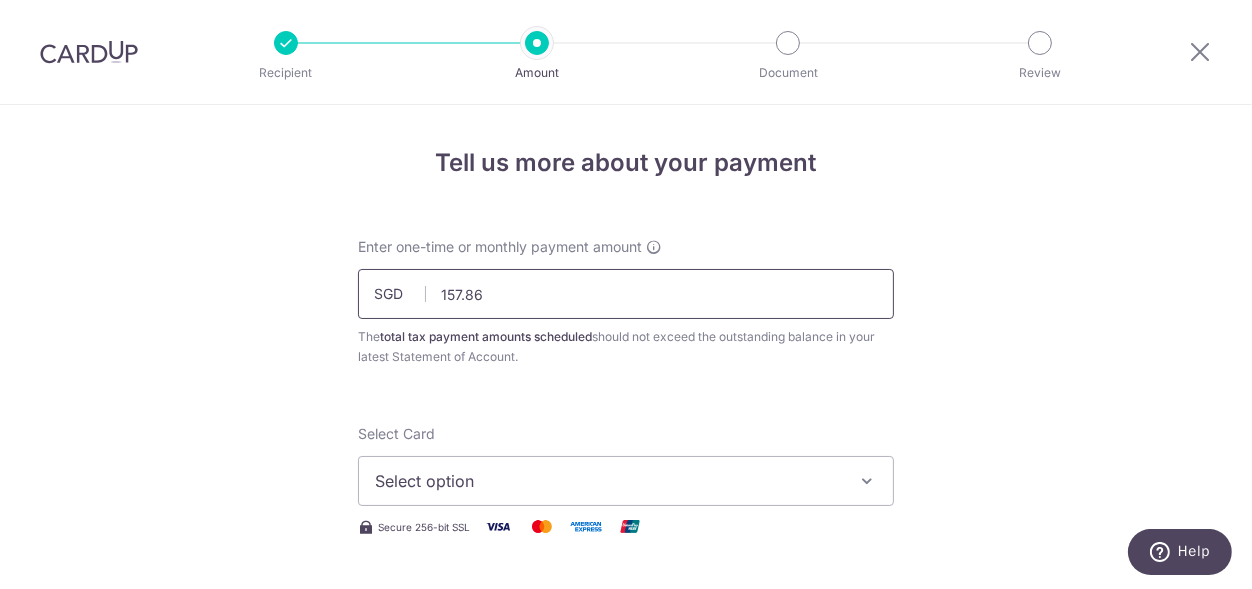 type on "157.86" 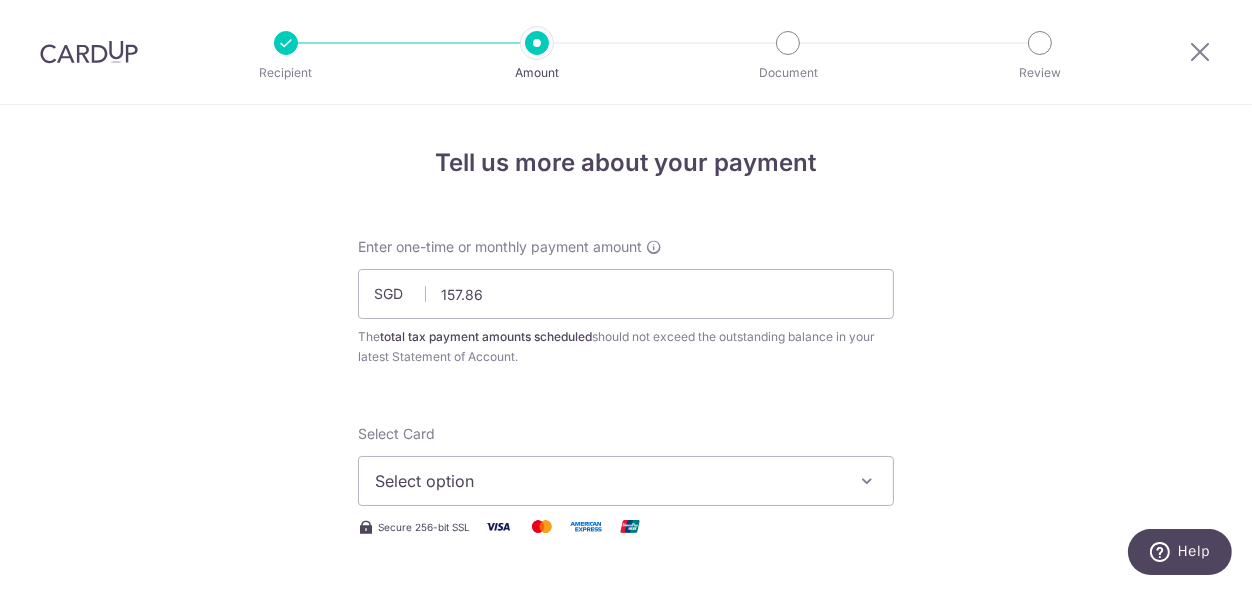 type 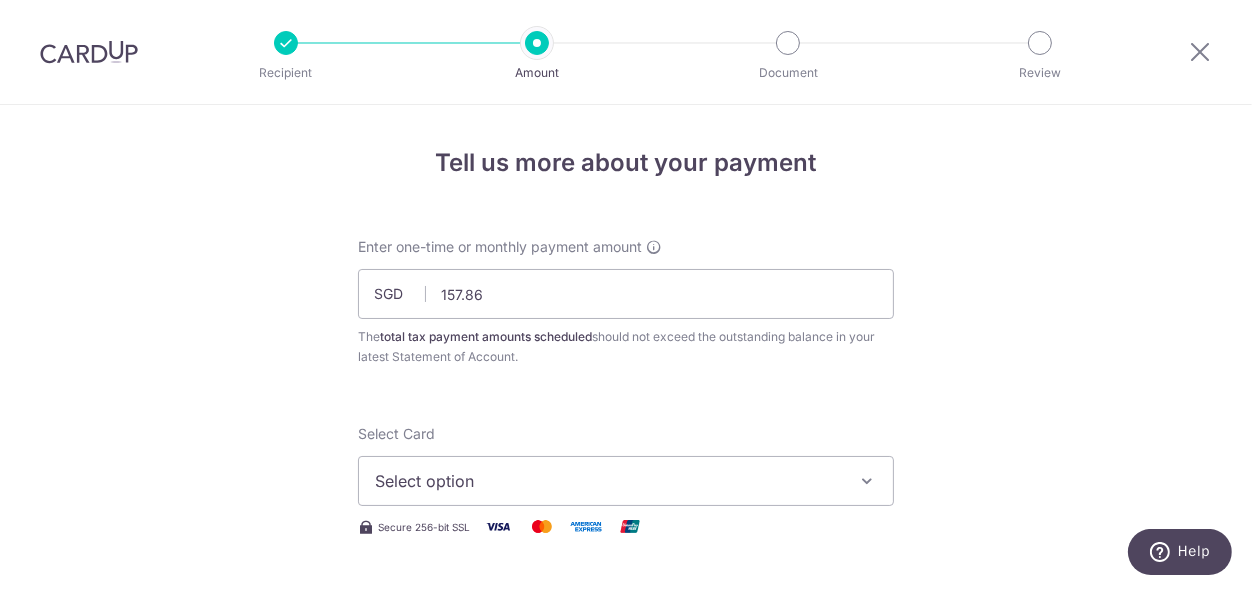 click on "Select option" at bounding box center [608, 481] 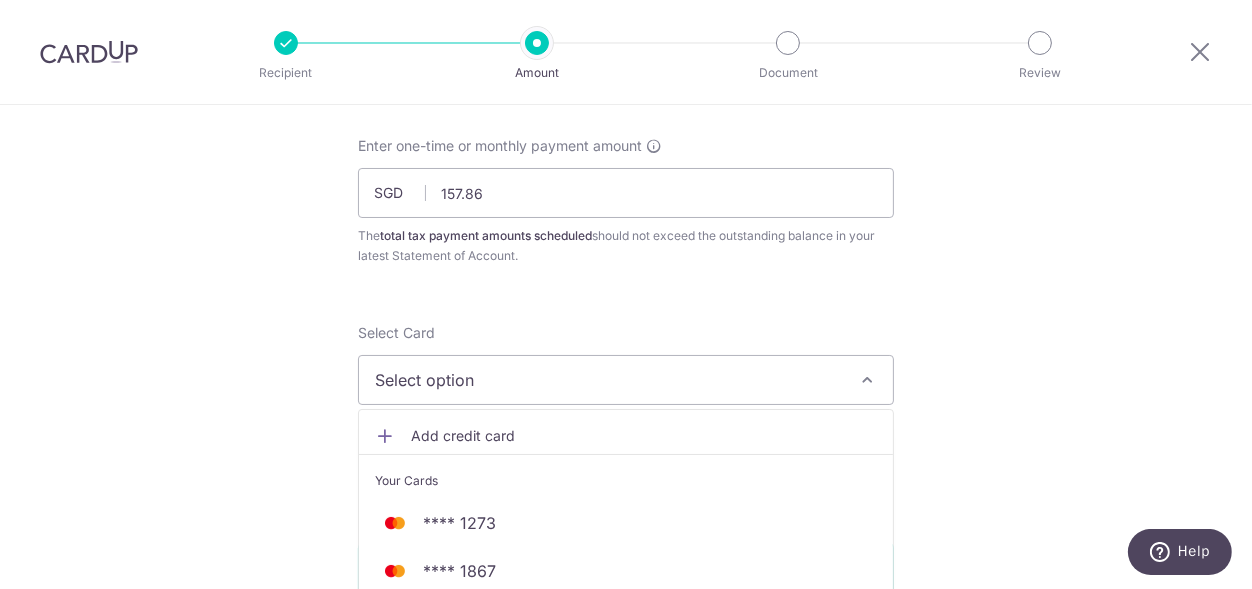 scroll, scrollTop: 279, scrollLeft: 0, axis: vertical 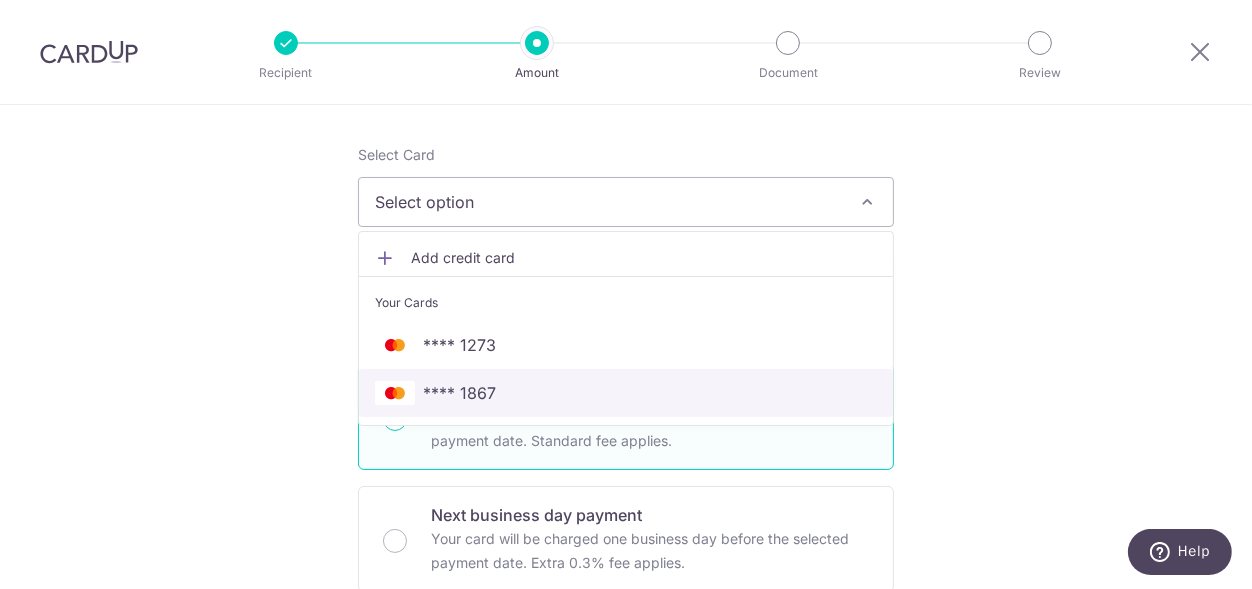 click on "**** 1867" at bounding box center (626, 393) 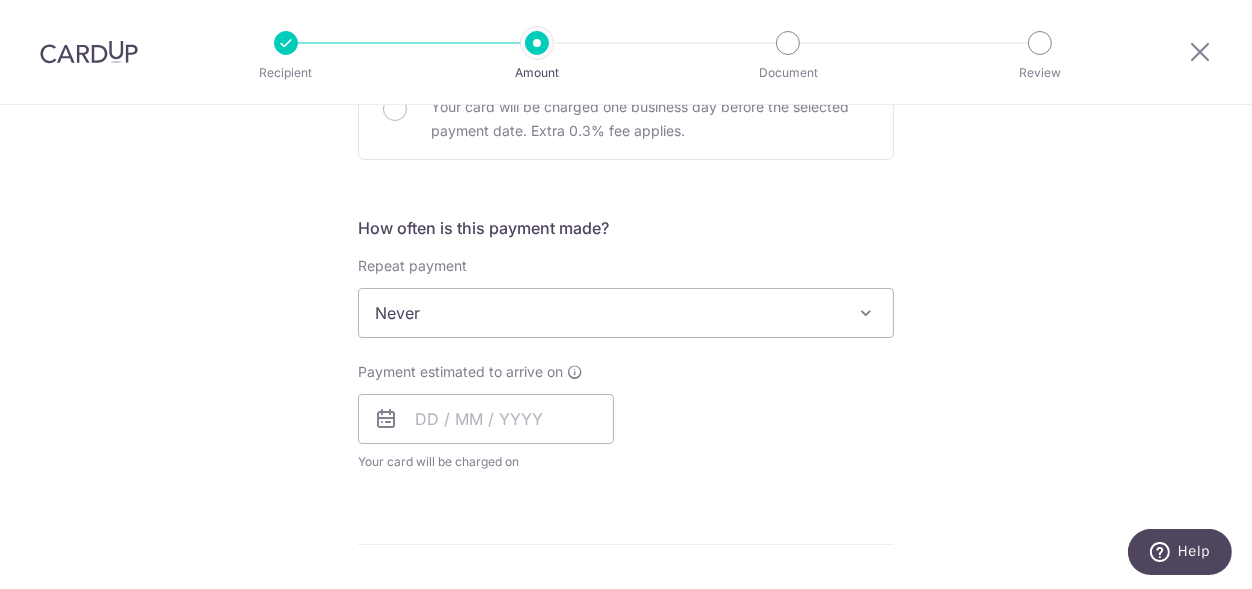 scroll, scrollTop: 728, scrollLeft: 0, axis: vertical 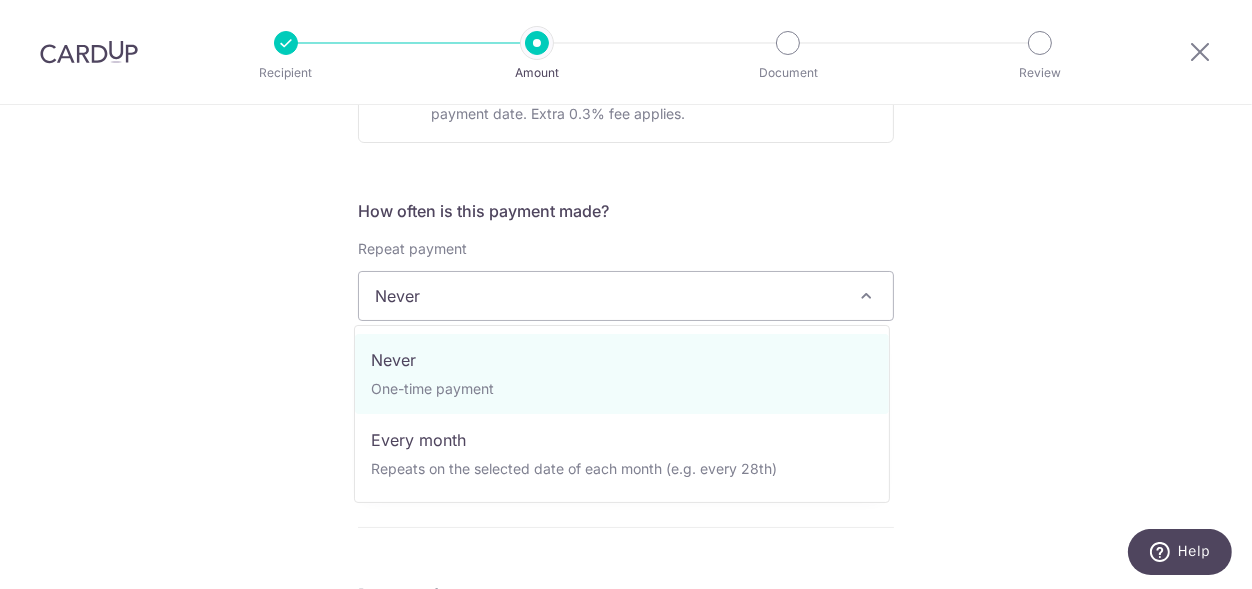 click on "Never" at bounding box center [626, 296] 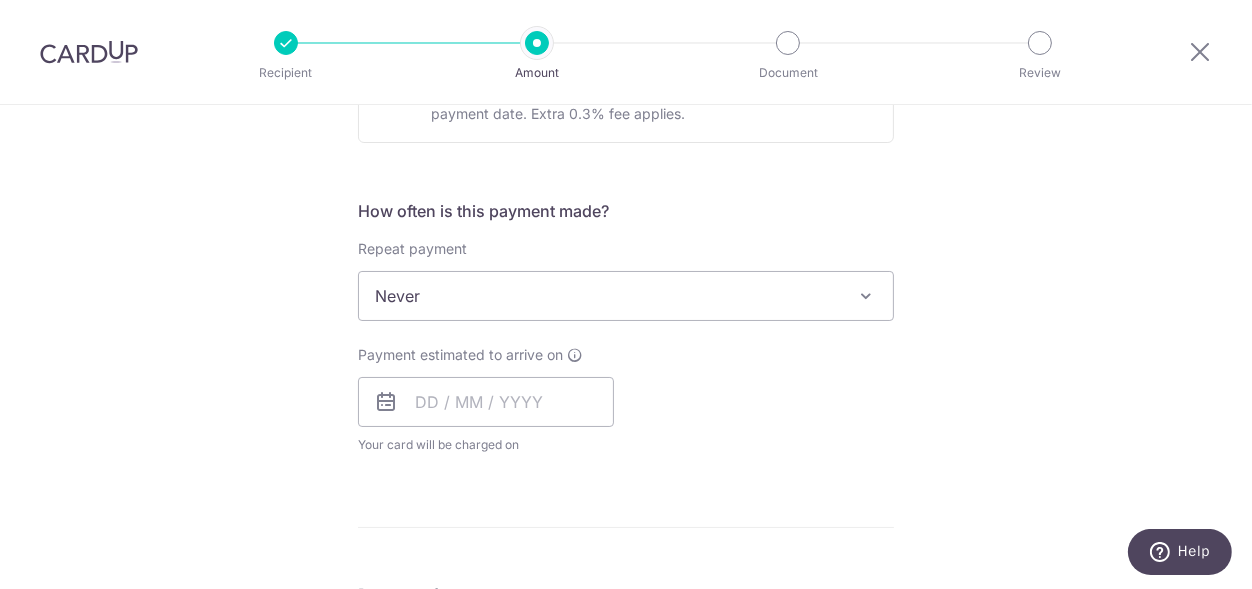 click on "Never" at bounding box center [626, 296] 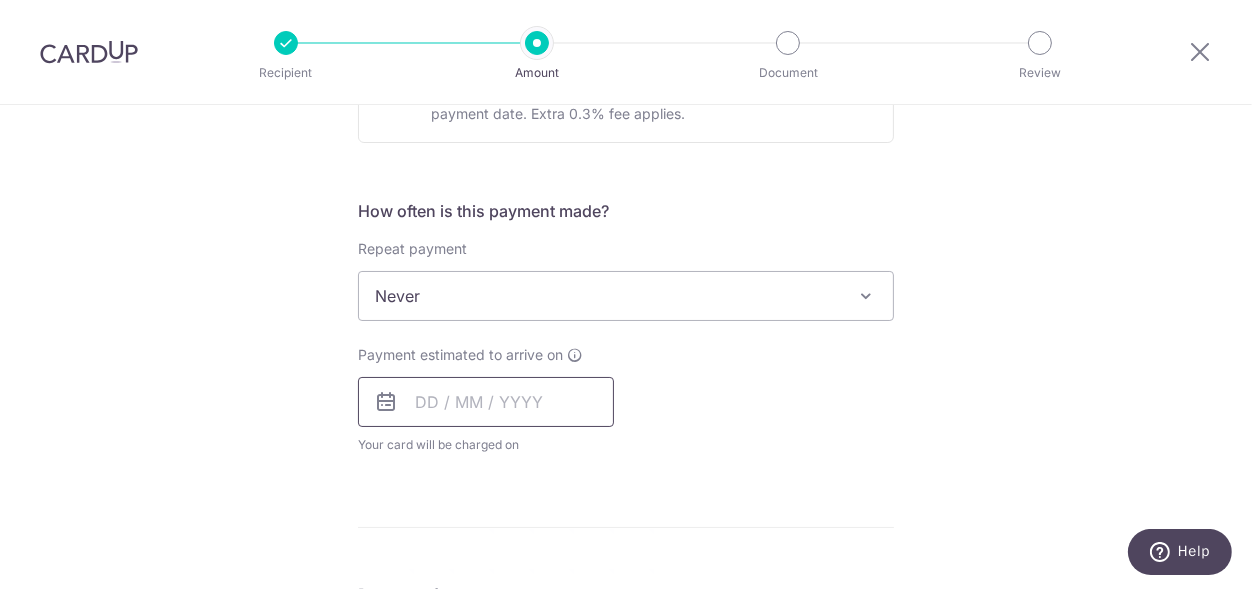 click at bounding box center [486, 402] 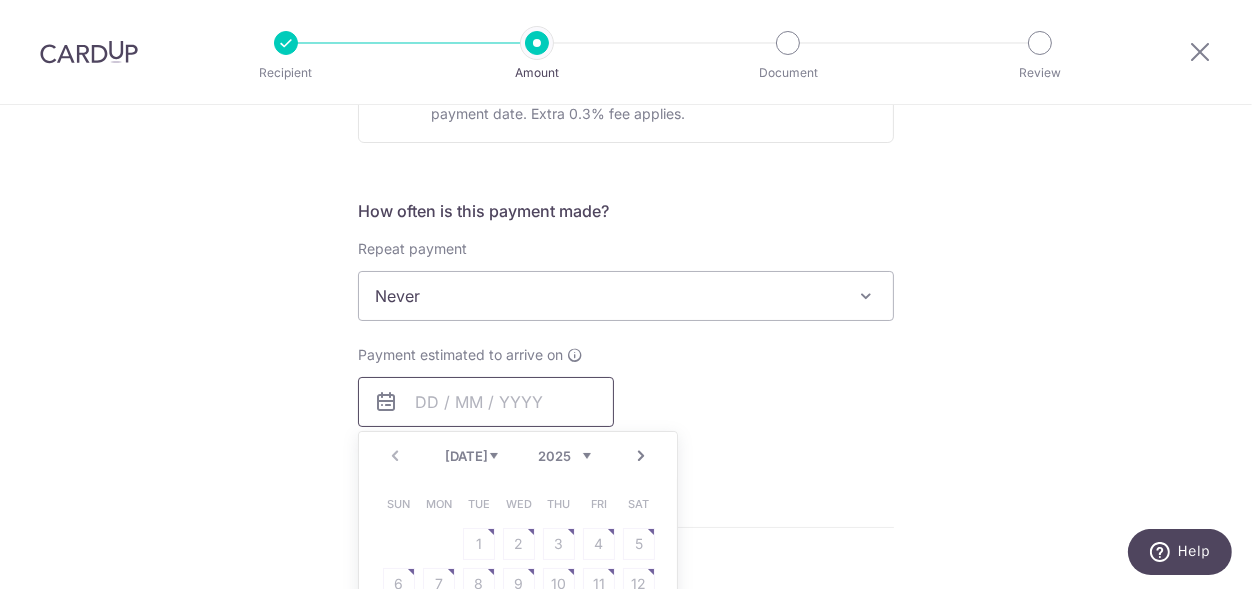 scroll, scrollTop: 944, scrollLeft: 0, axis: vertical 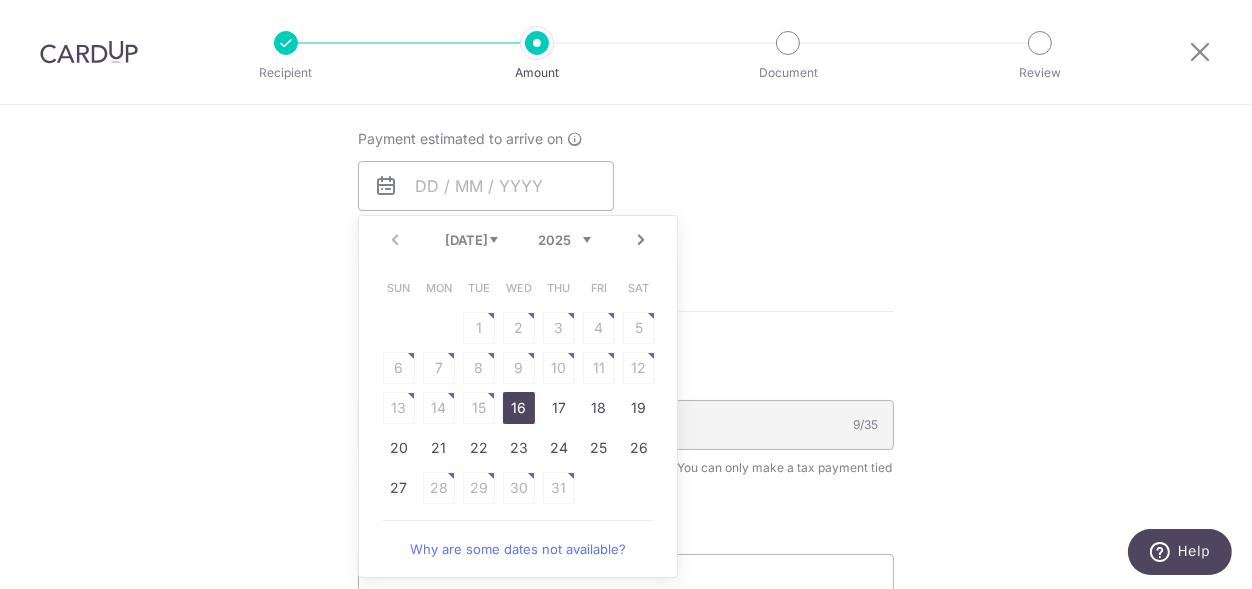 click on "16" at bounding box center (519, 408) 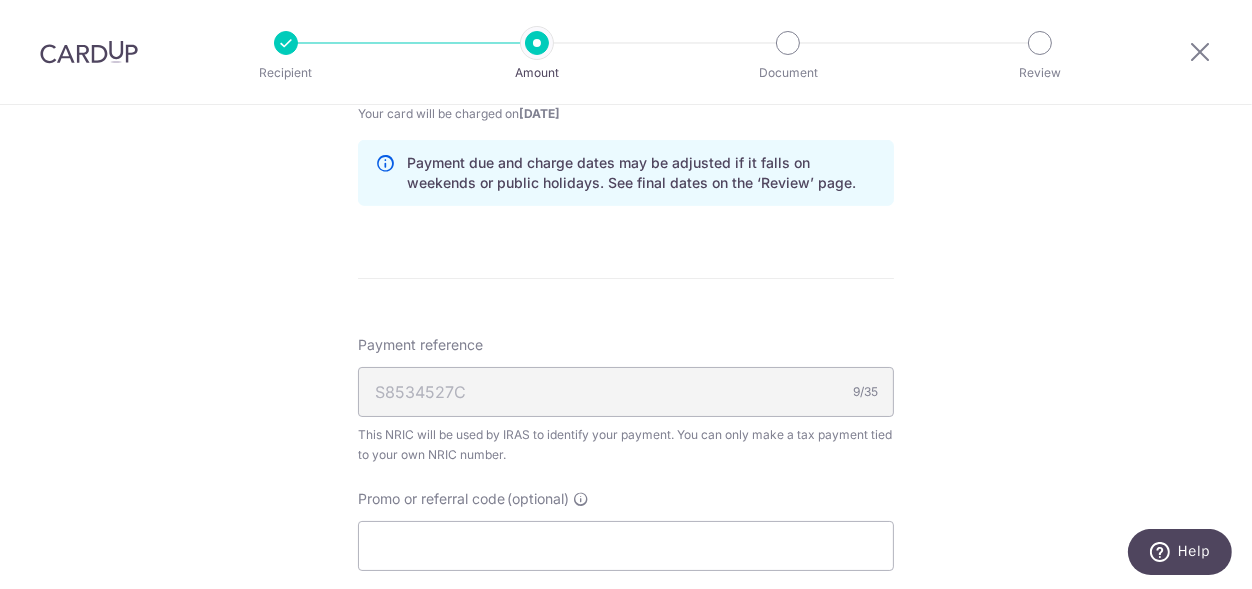 scroll, scrollTop: 1177, scrollLeft: 0, axis: vertical 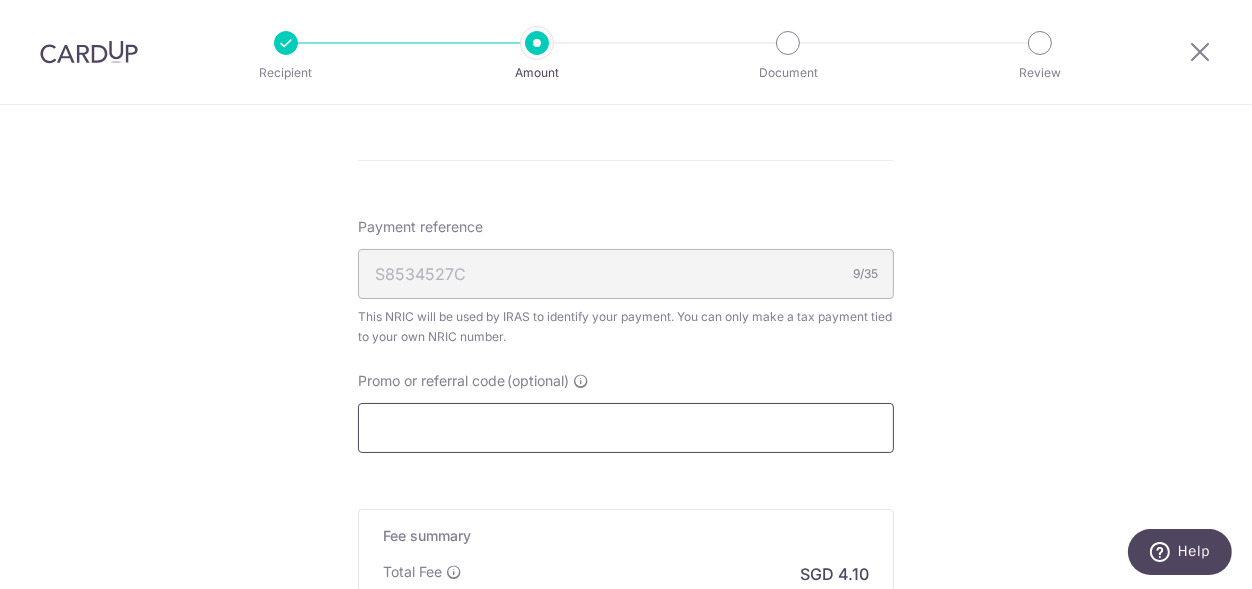 click on "Promo or referral code
(optional)" at bounding box center (626, 428) 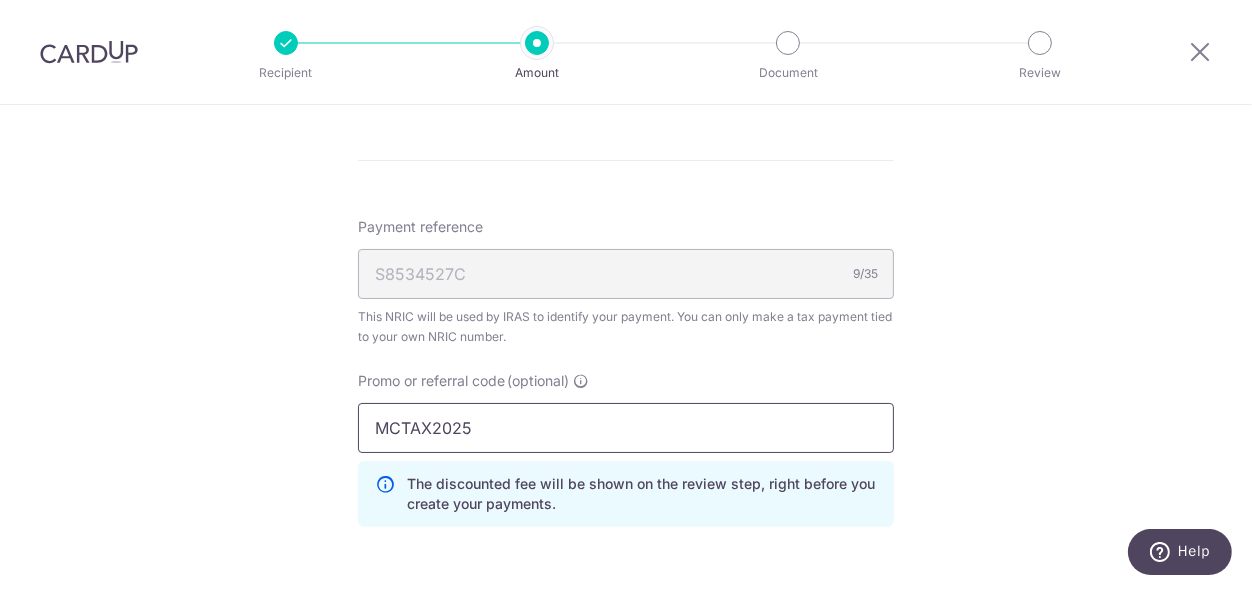 scroll, scrollTop: 1393, scrollLeft: 0, axis: vertical 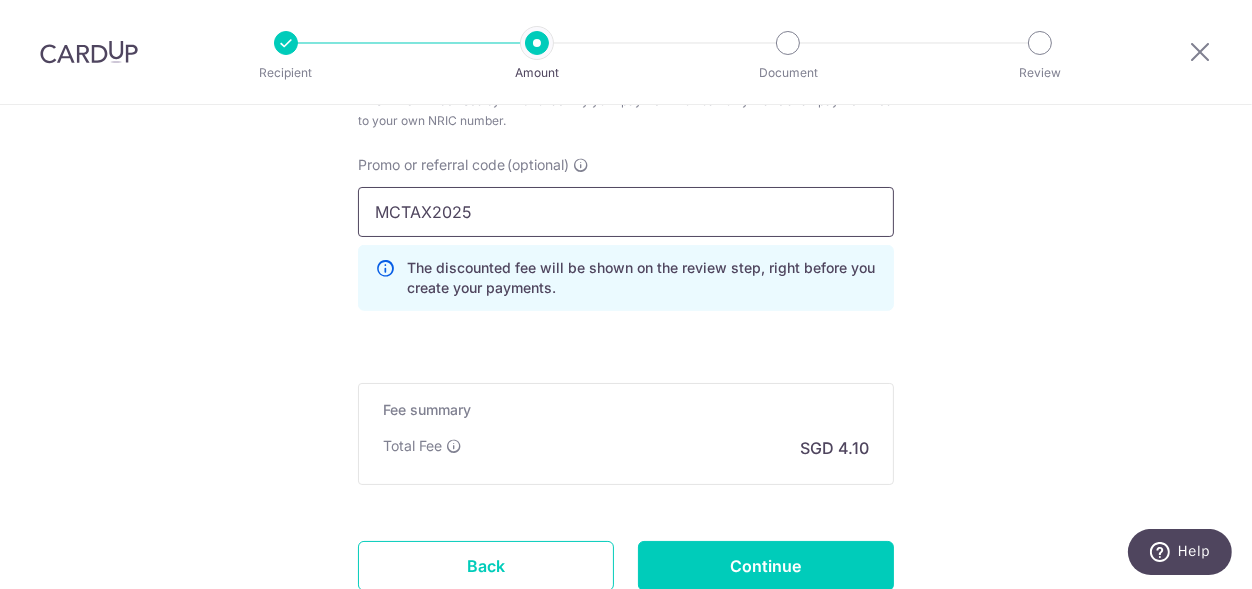 click on "MCTAX2025" at bounding box center [626, 212] 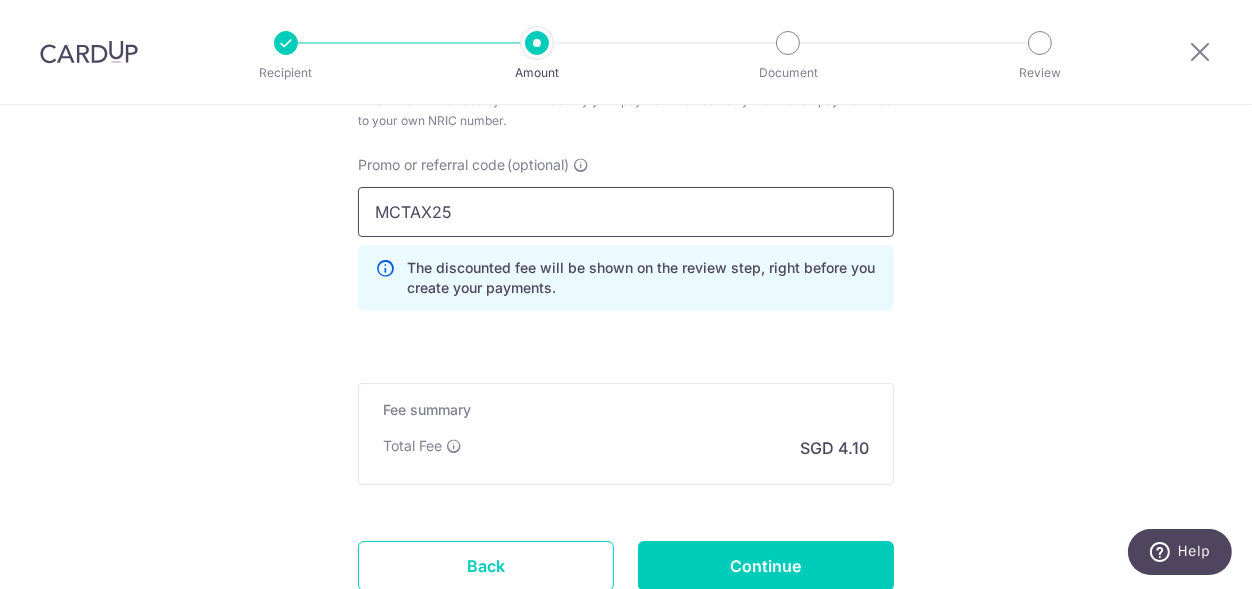 type on "MCTAX25" 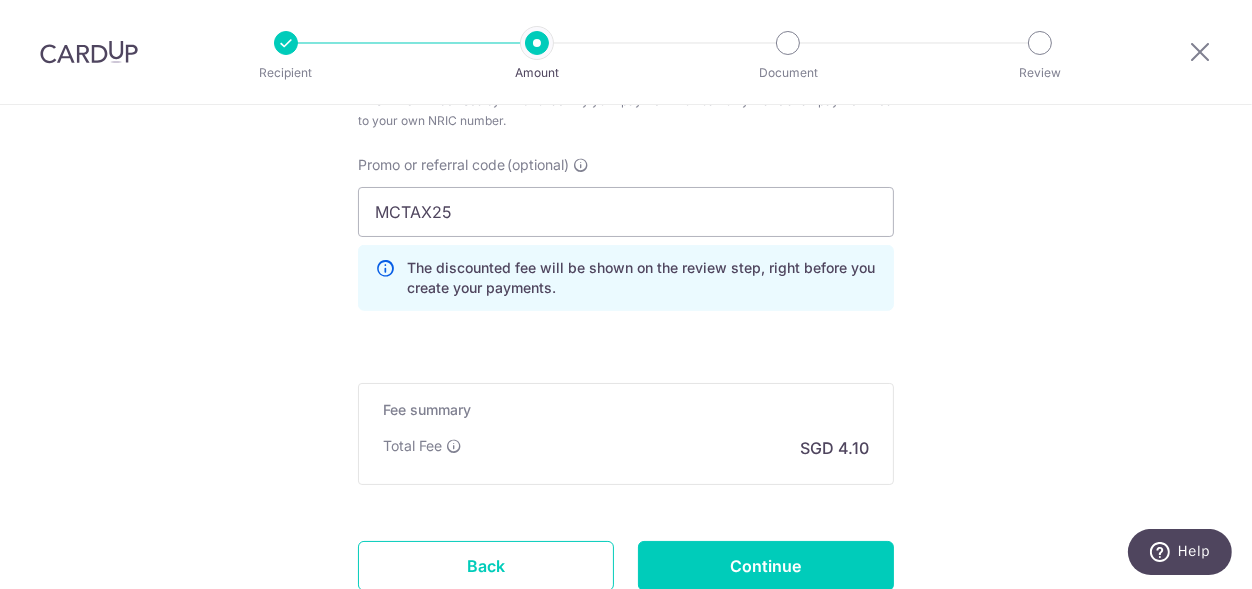 click on "Fee summary
Base fee
Extend fee
Next-day fee
Total Fee
SGD 4.10" at bounding box center [626, 434] 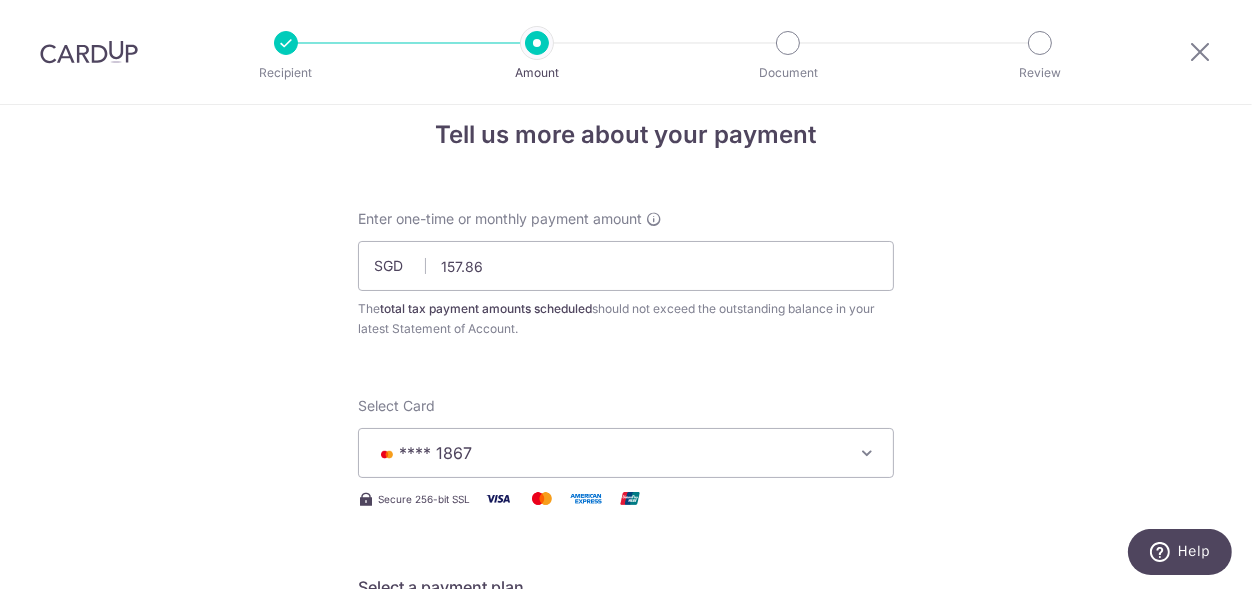 scroll, scrollTop: 0, scrollLeft: 0, axis: both 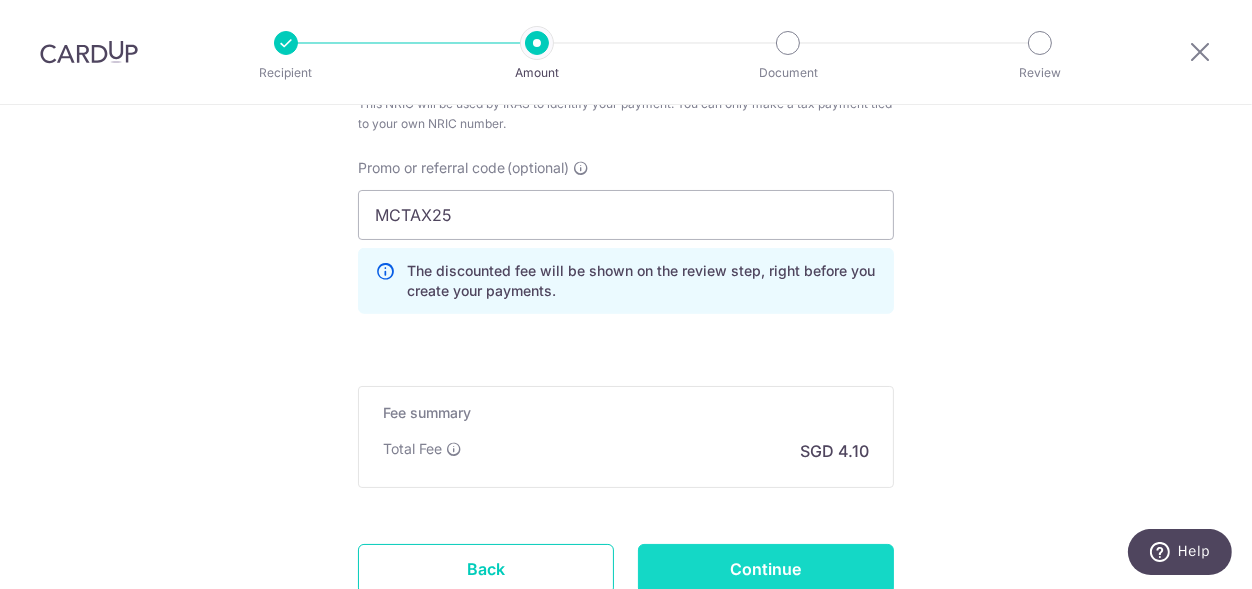 click on "Continue" at bounding box center (766, 569) 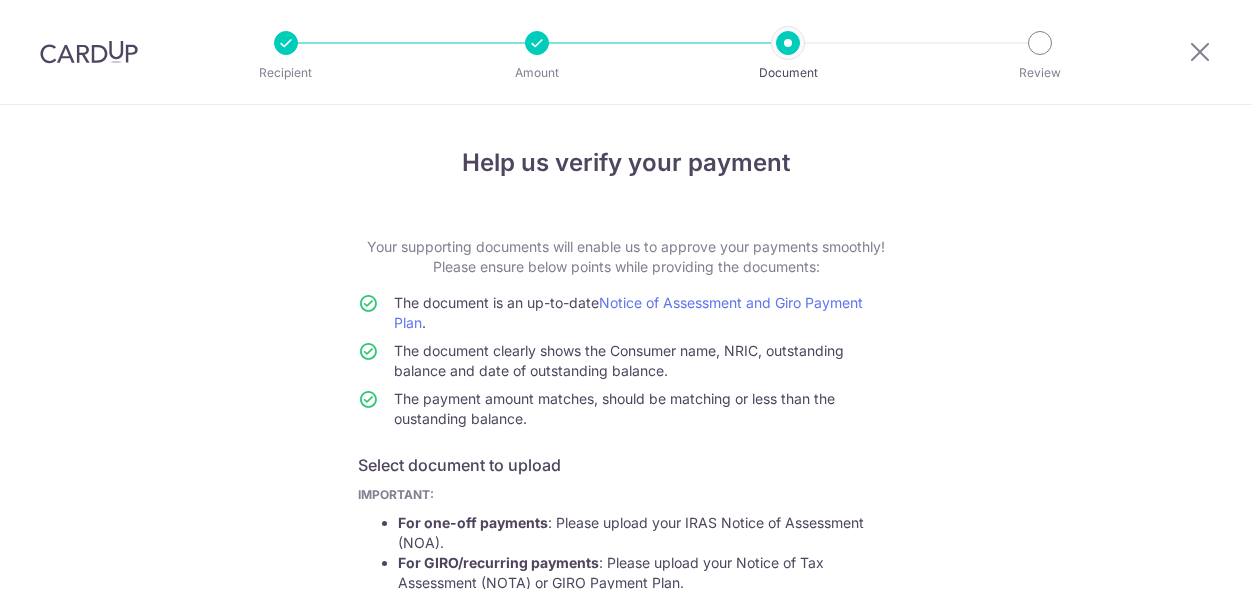 scroll, scrollTop: 0, scrollLeft: 0, axis: both 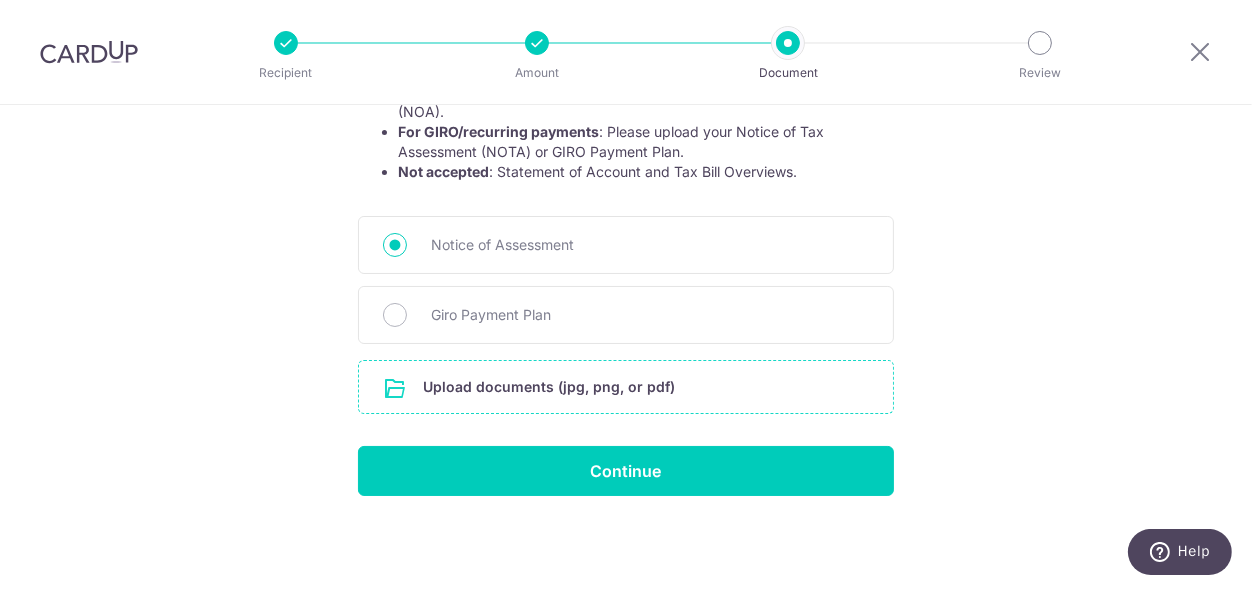 click at bounding box center (626, 387) 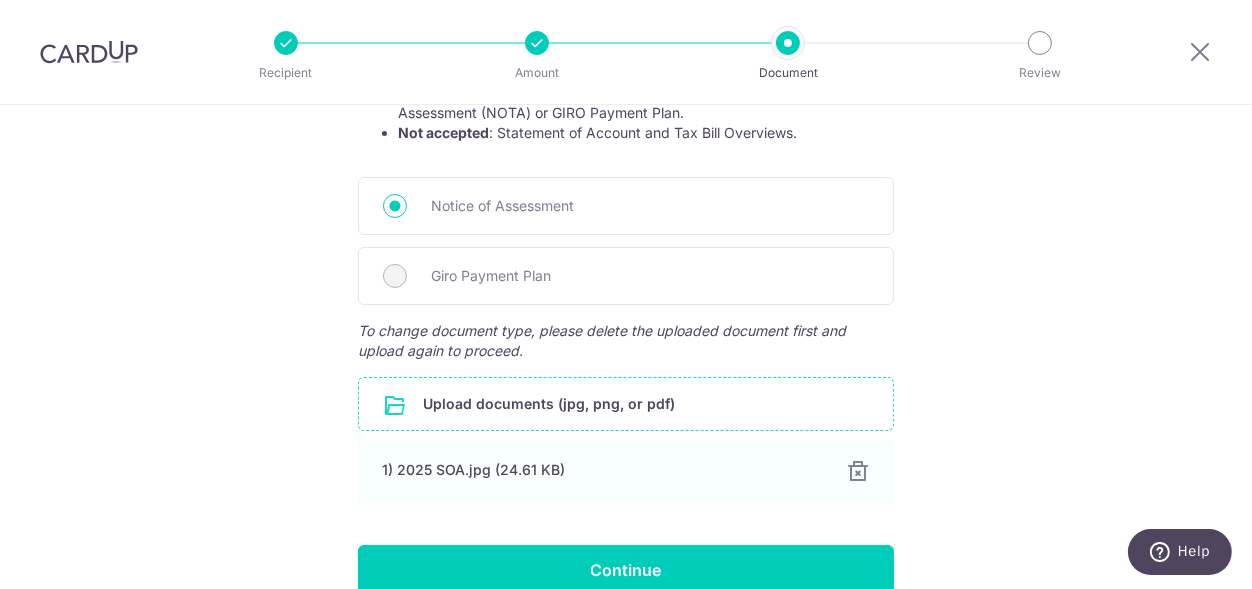 scroll, scrollTop: 467, scrollLeft: 0, axis: vertical 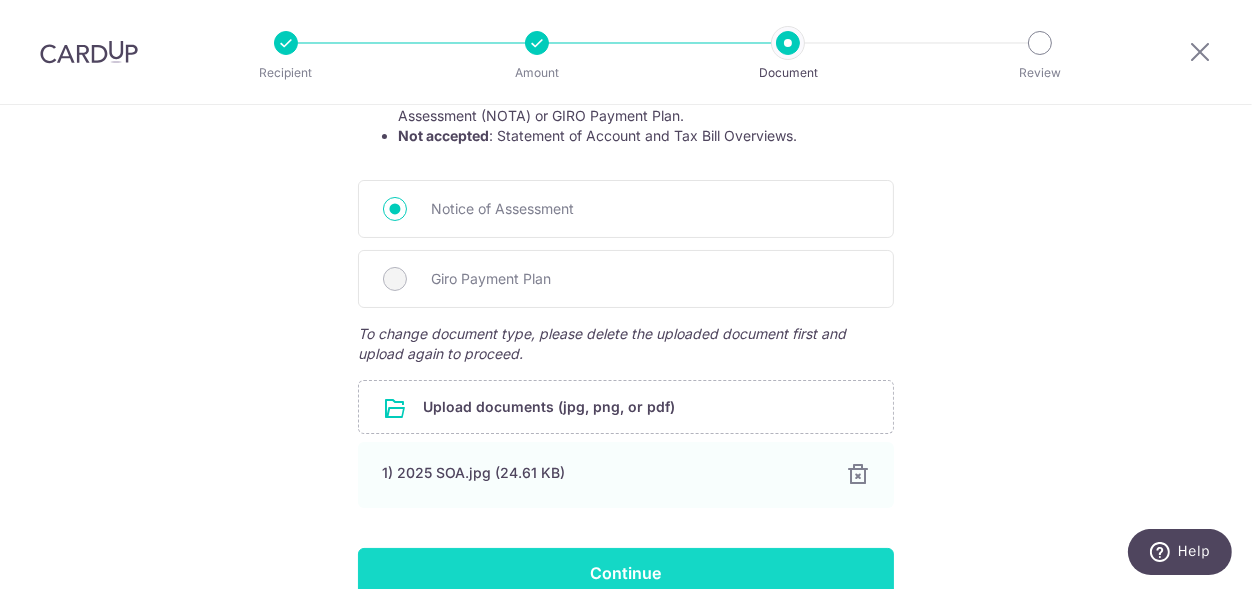 click on "Continue" at bounding box center [626, 573] 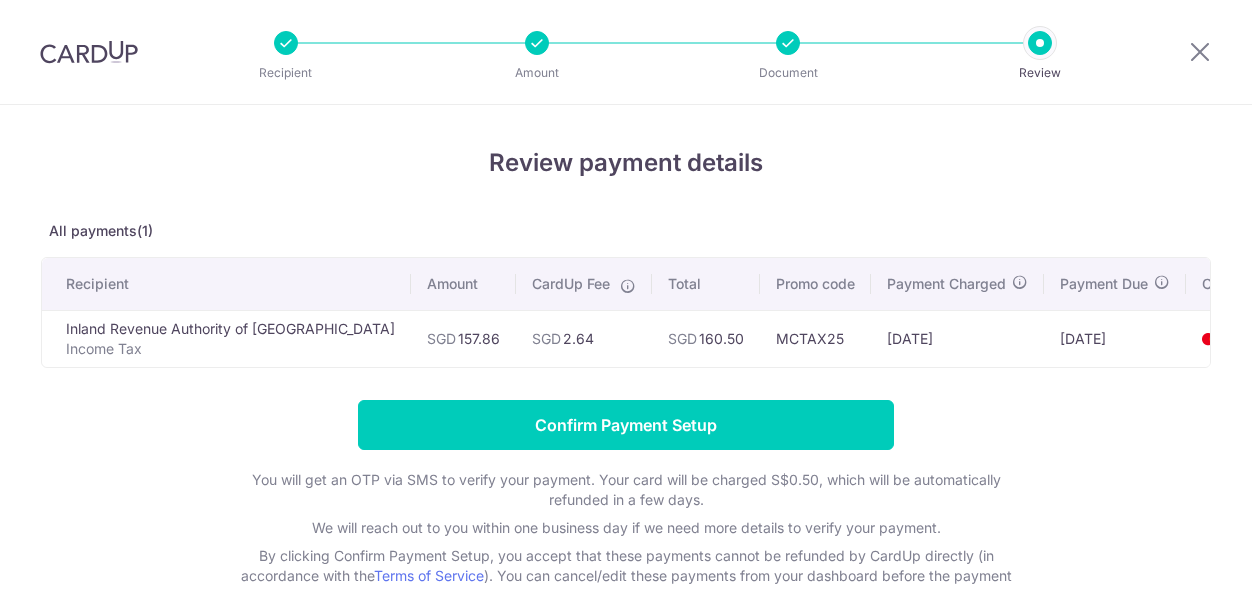 scroll, scrollTop: 0, scrollLeft: 0, axis: both 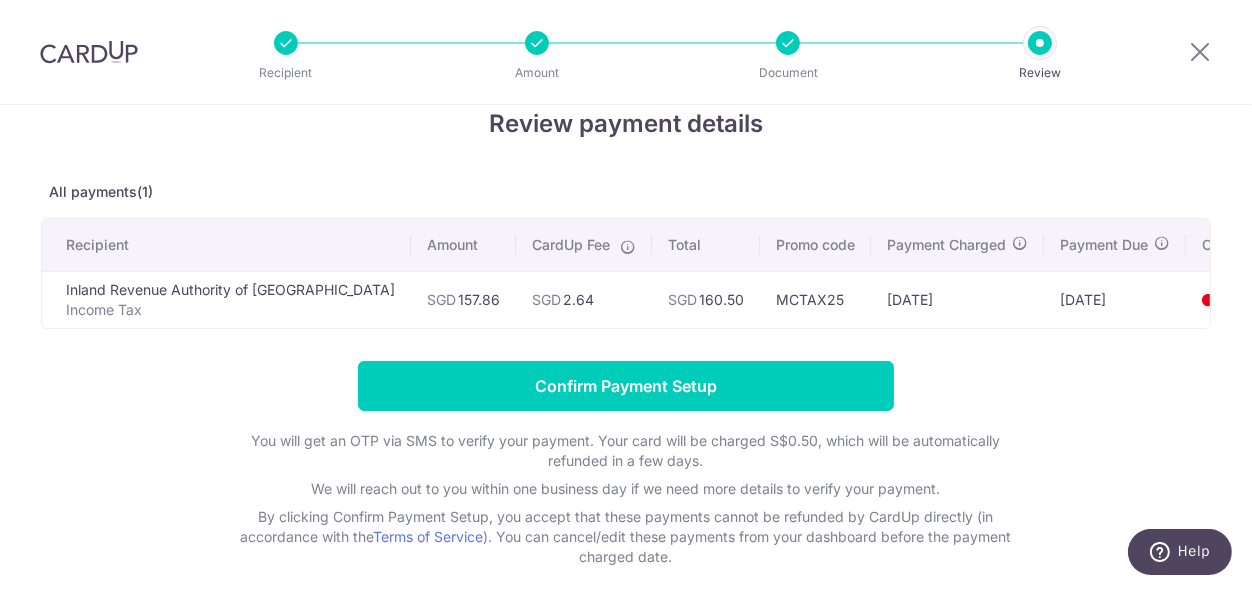 click on "Review payment details
All payments(1)
Recipient
Amount
CardUp Fee
Total
Promo code
Payment Charged
Payment Due
Card
Inland Revenue Authority of Singapore
Income Tax
SGD   157.86
SGD   2.64
SGD" at bounding box center (626, 375) 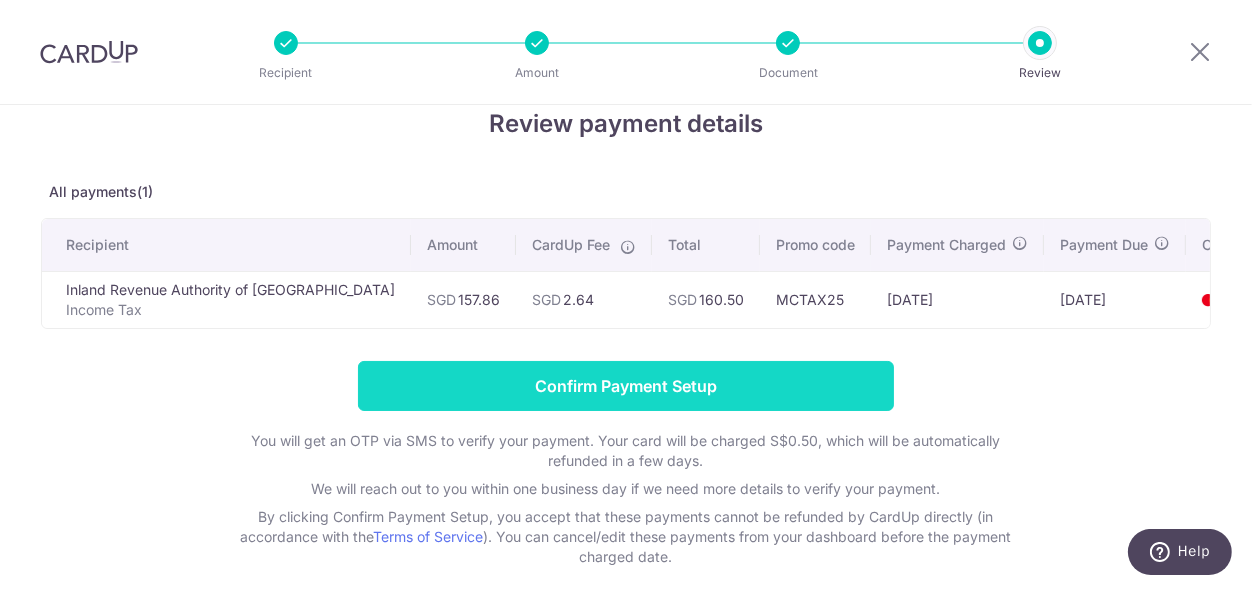 click on "Confirm Payment Setup" at bounding box center (626, 386) 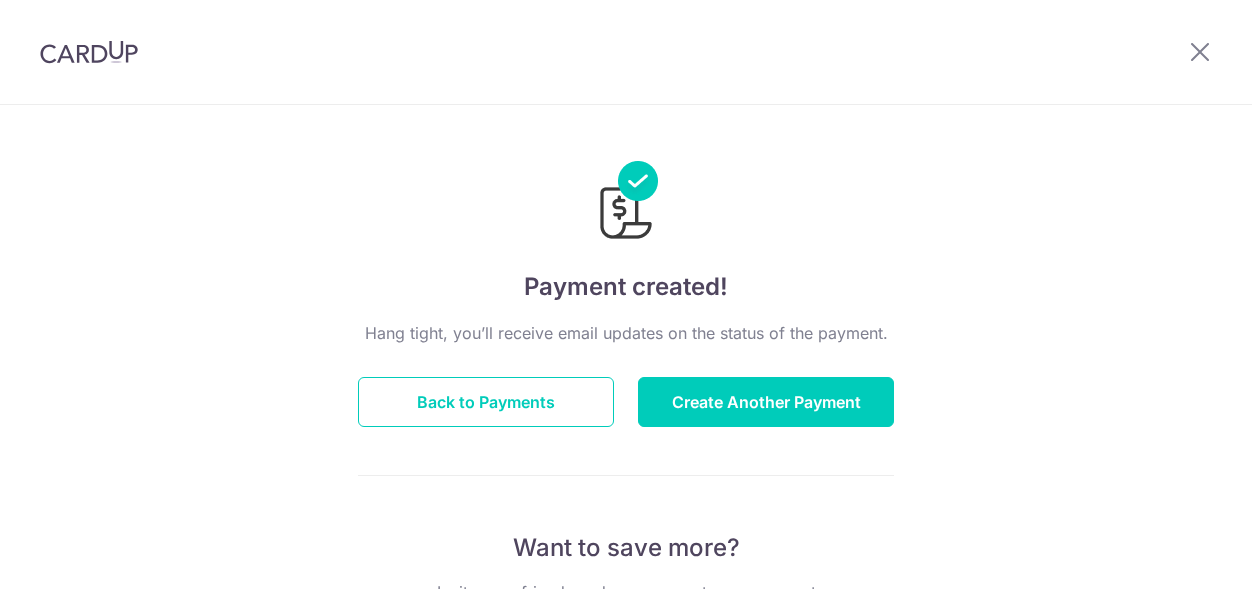 scroll, scrollTop: 0, scrollLeft: 0, axis: both 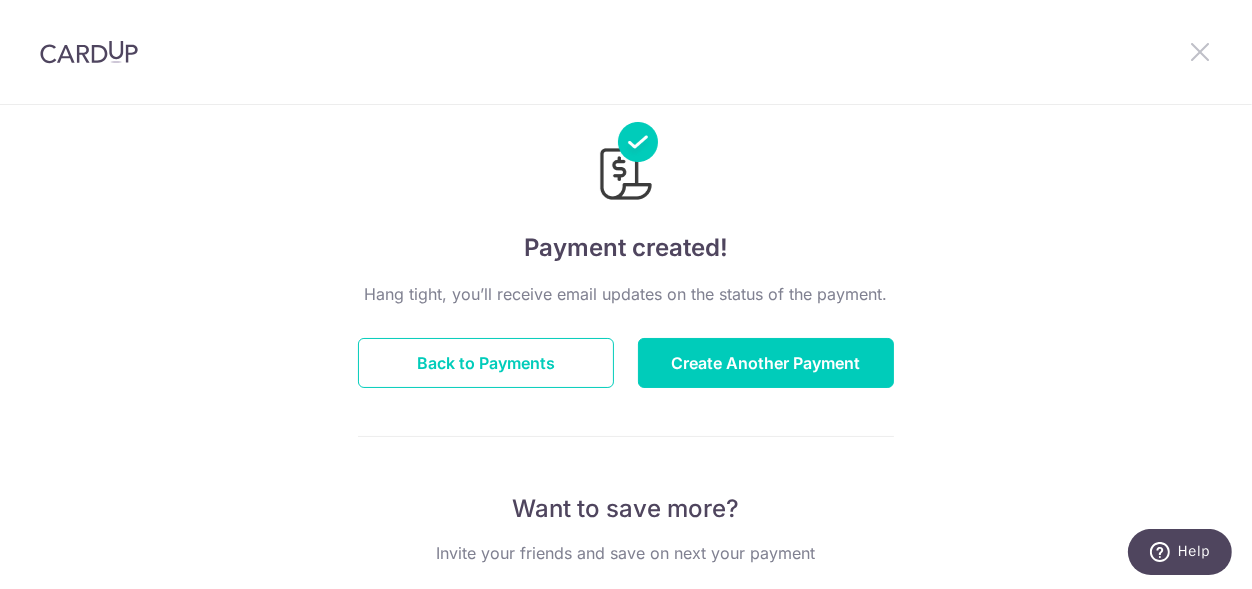 click at bounding box center [1200, 51] 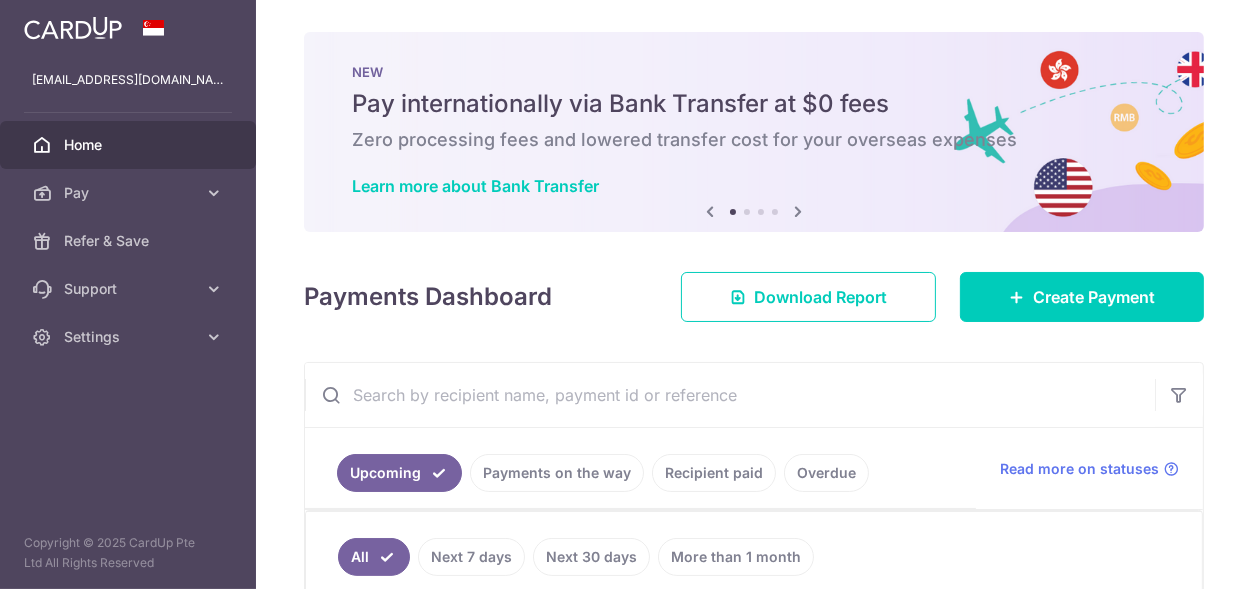 scroll, scrollTop: 0, scrollLeft: 0, axis: both 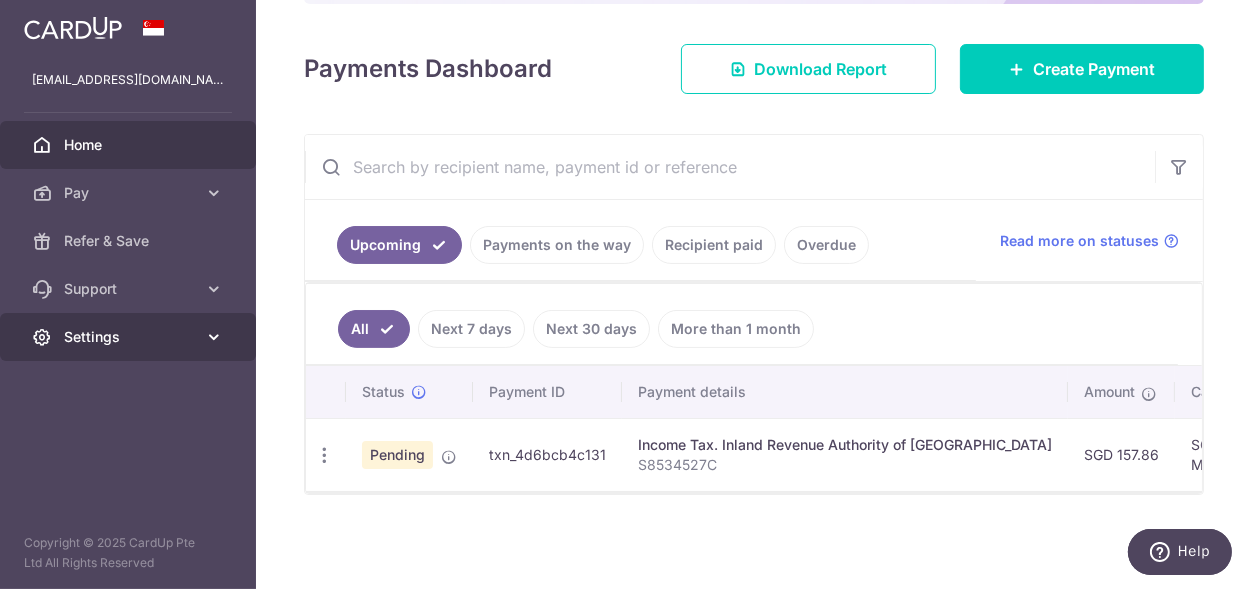click on "Settings" at bounding box center (130, 337) 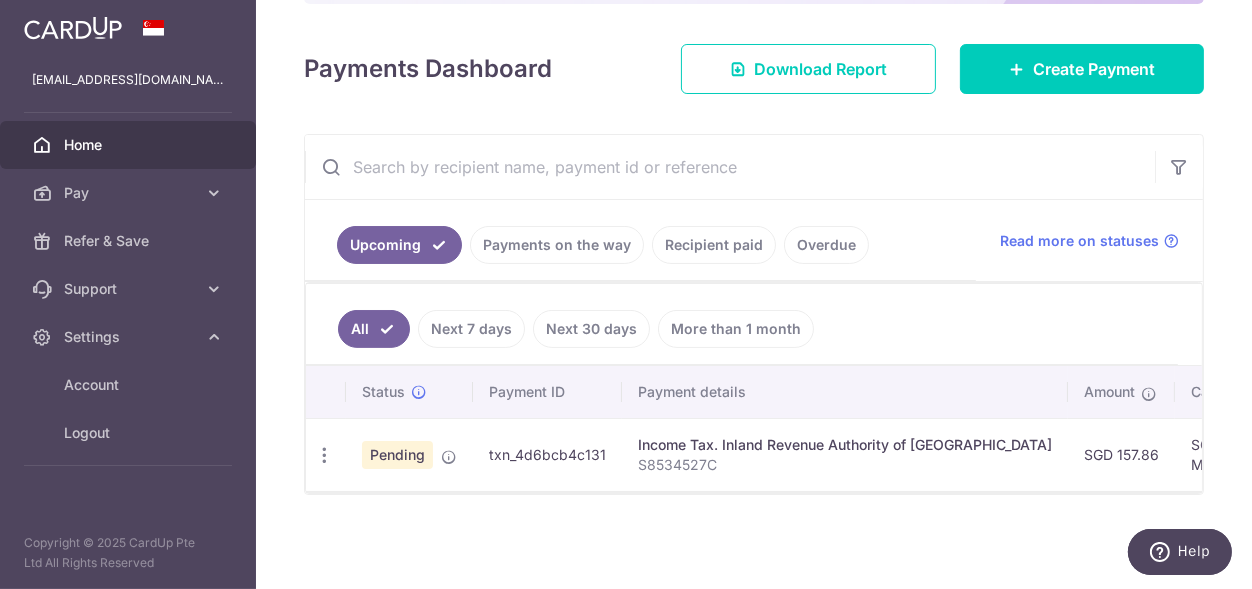 scroll, scrollTop: 0, scrollLeft: 548, axis: horizontal 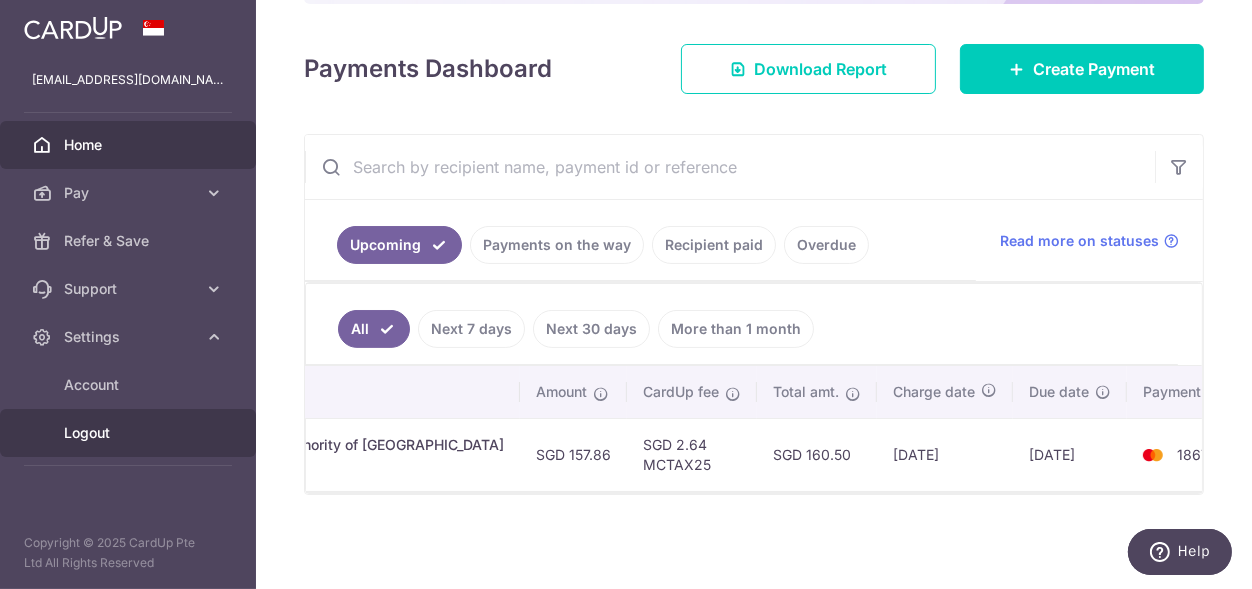 click on "Logout" at bounding box center (130, 433) 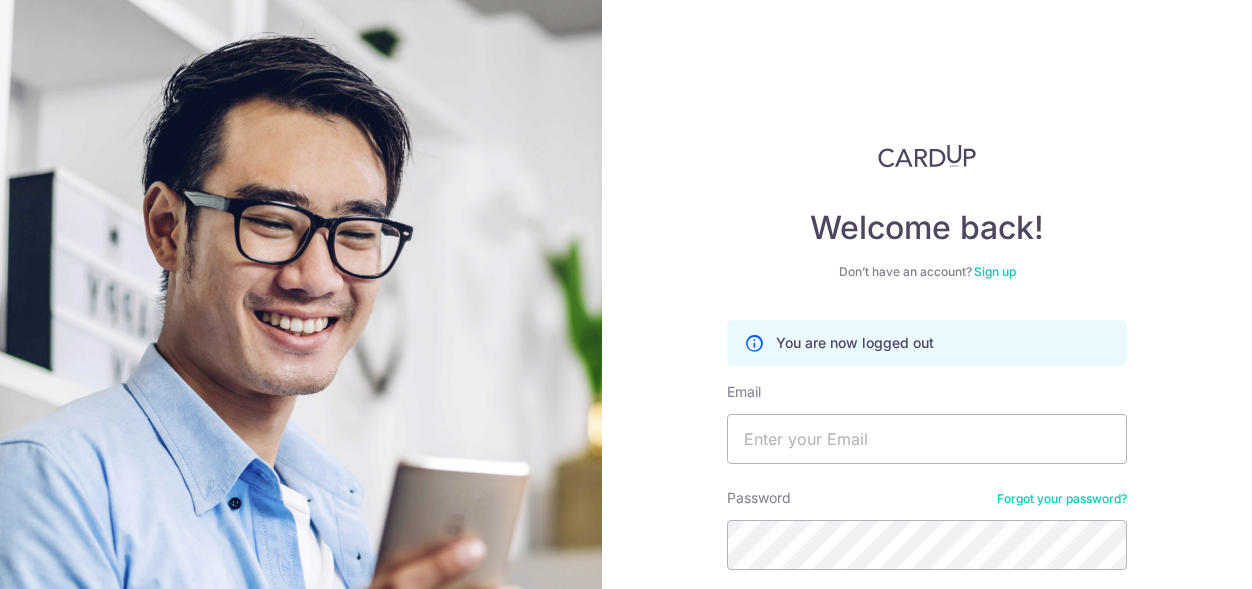 scroll, scrollTop: 0, scrollLeft: 0, axis: both 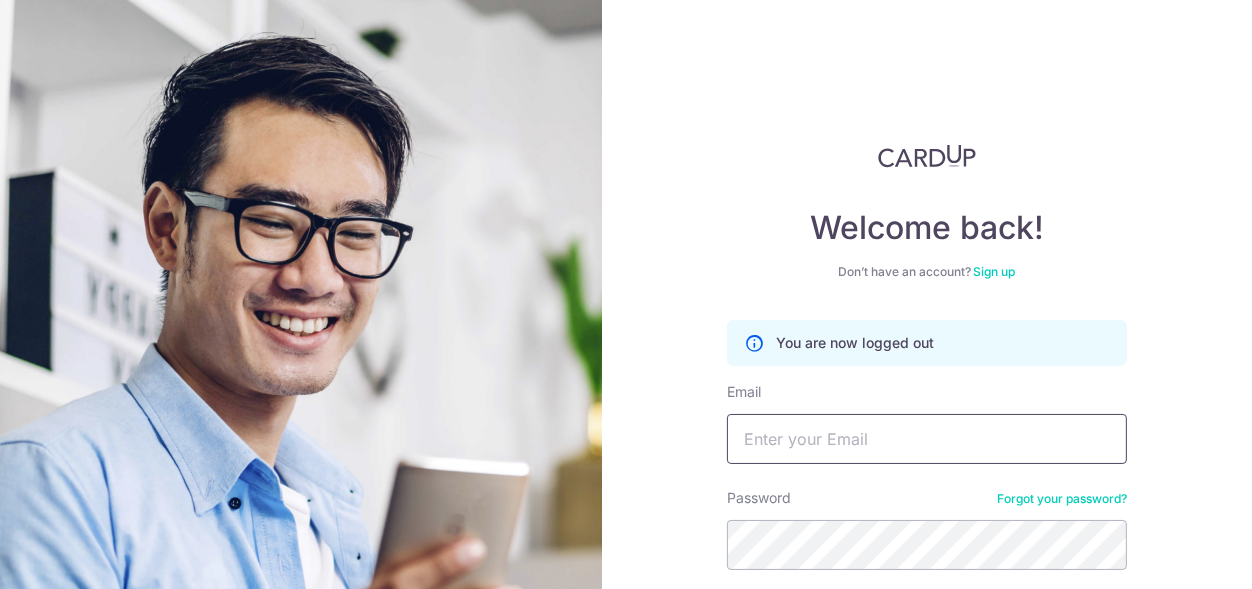 click on "Email" at bounding box center [927, 439] 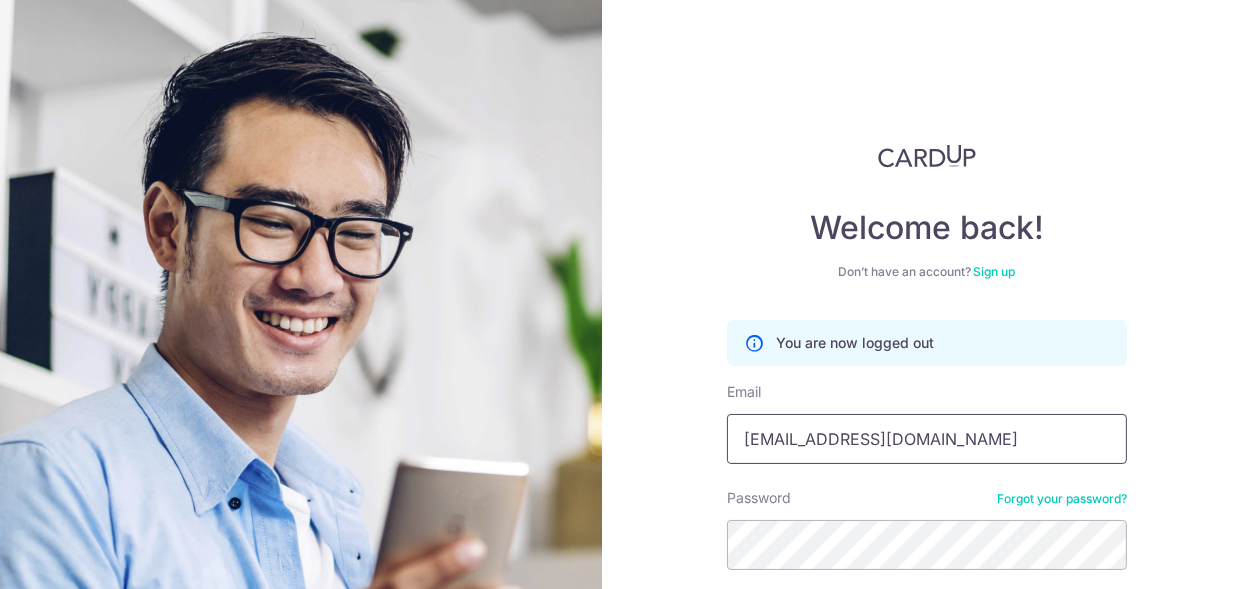 type on "[EMAIL_ADDRESS][DOMAIN_NAME]" 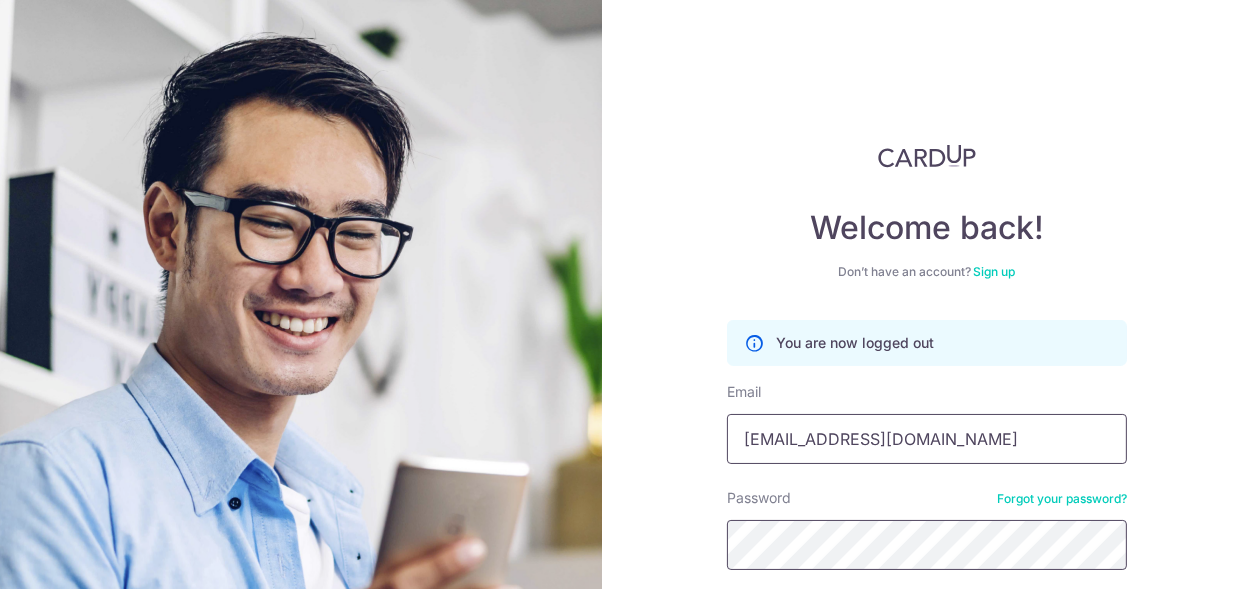 click on "Log in" at bounding box center [927, 619] 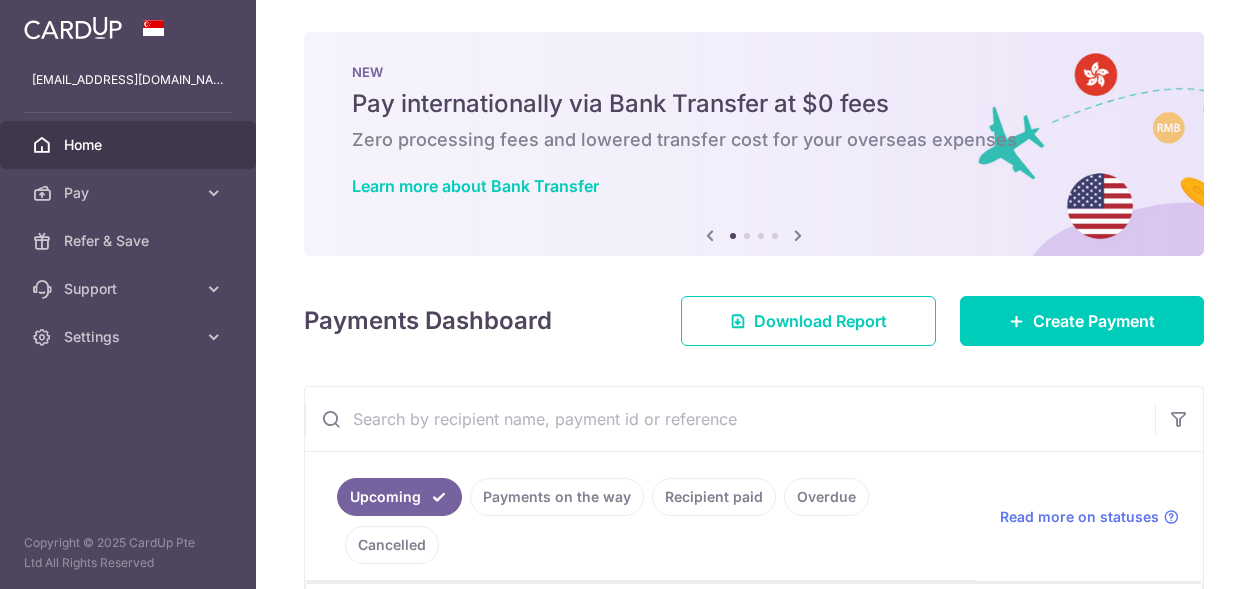 scroll, scrollTop: 0, scrollLeft: 0, axis: both 